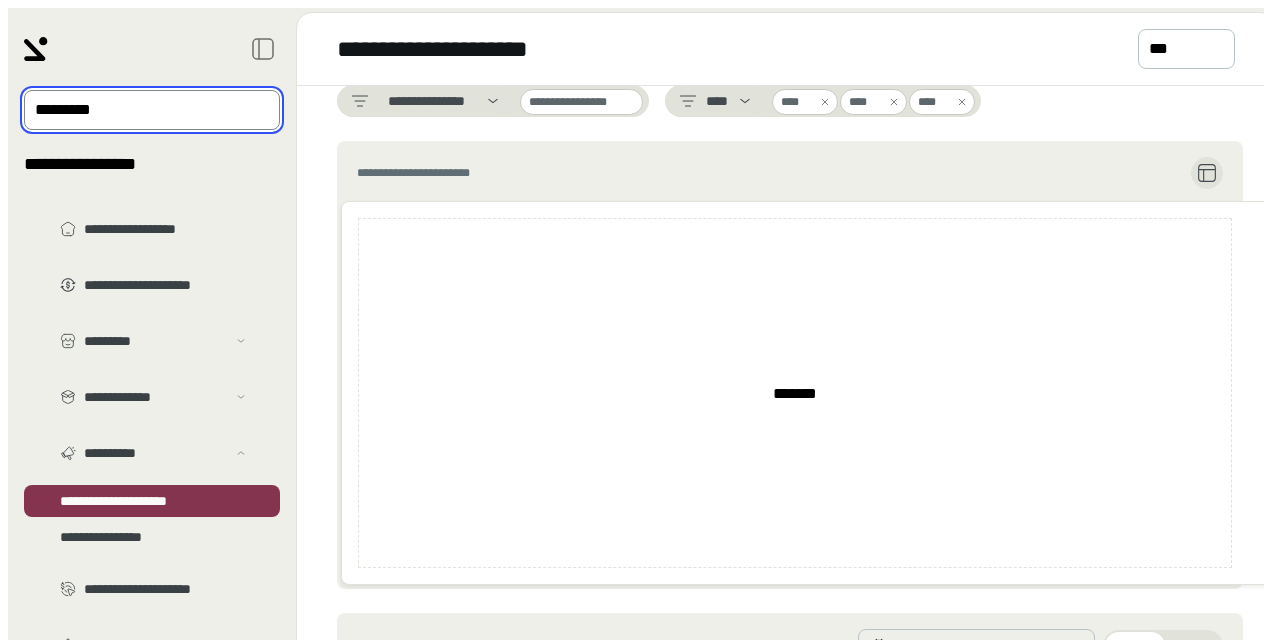 scroll, scrollTop: 0, scrollLeft: 0, axis: both 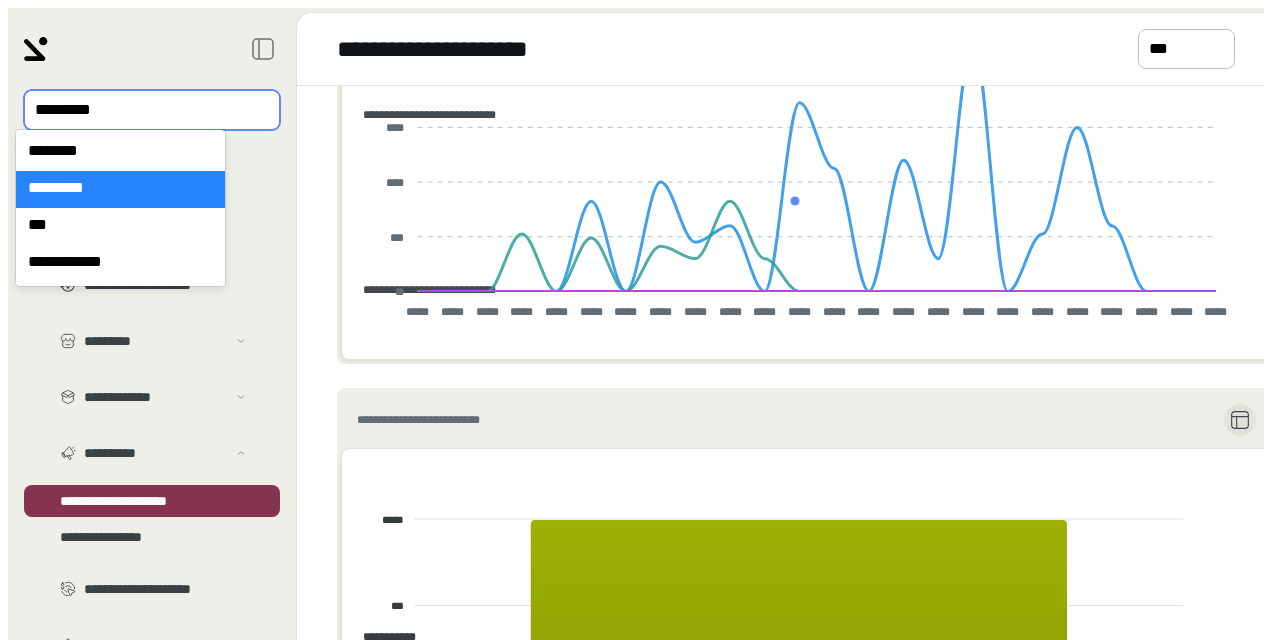 click at bounding box center [138, 110] 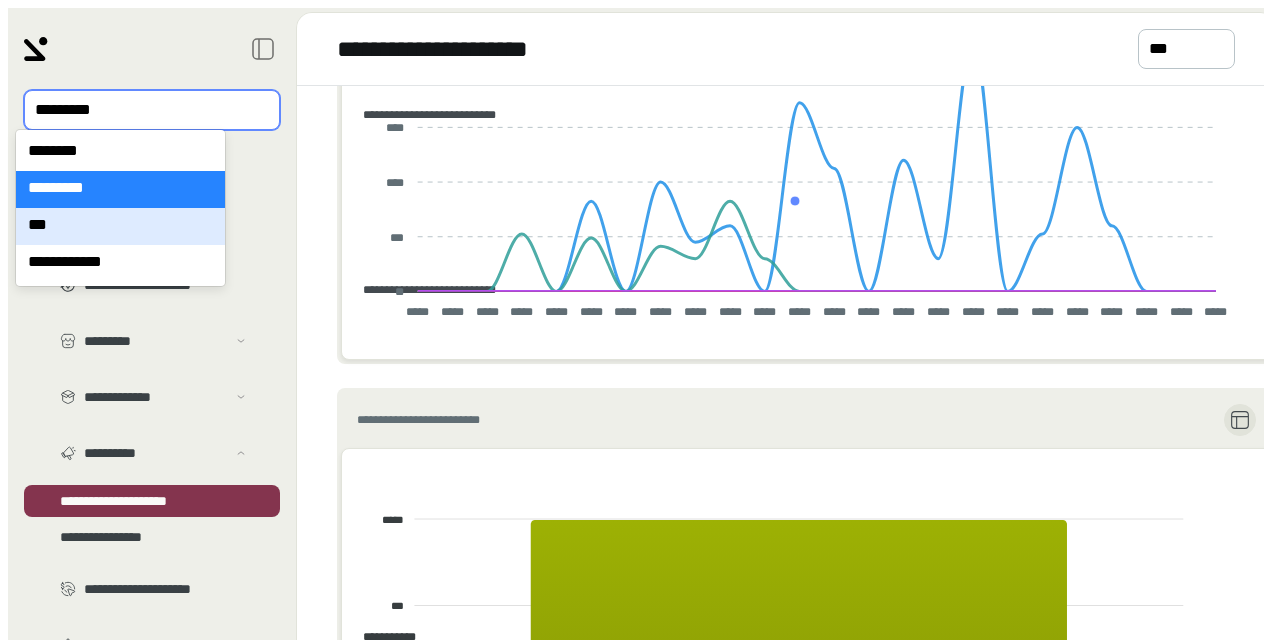 click on "***" at bounding box center [120, 226] 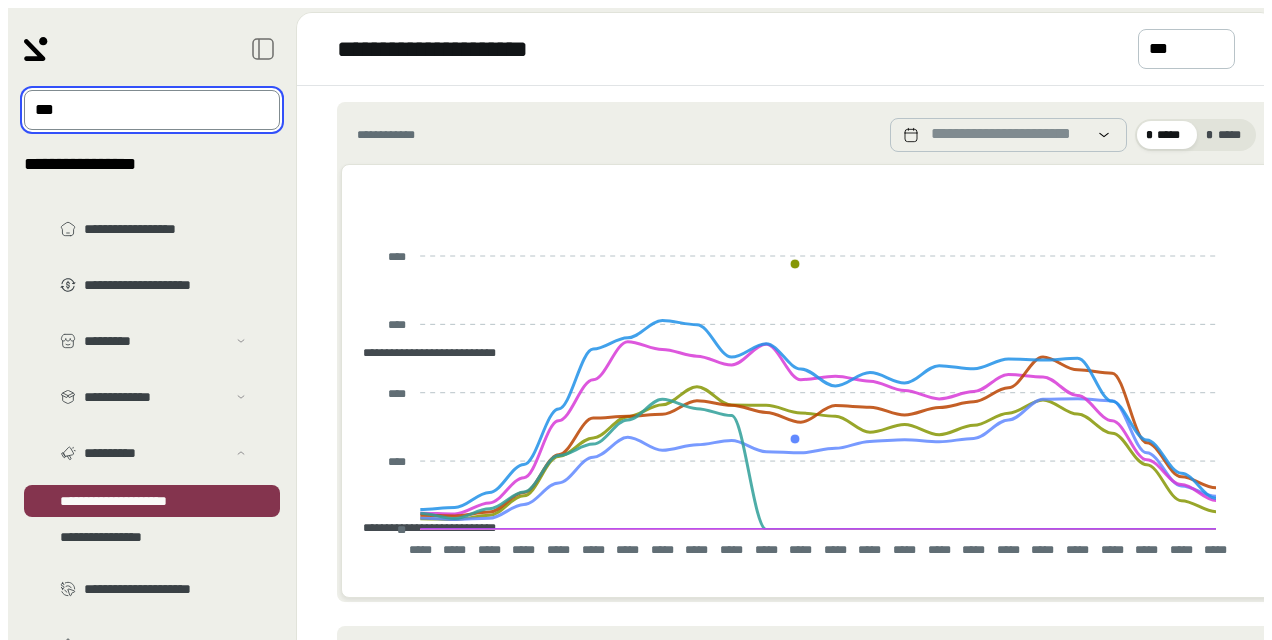 scroll, scrollTop: 528, scrollLeft: 0, axis: vertical 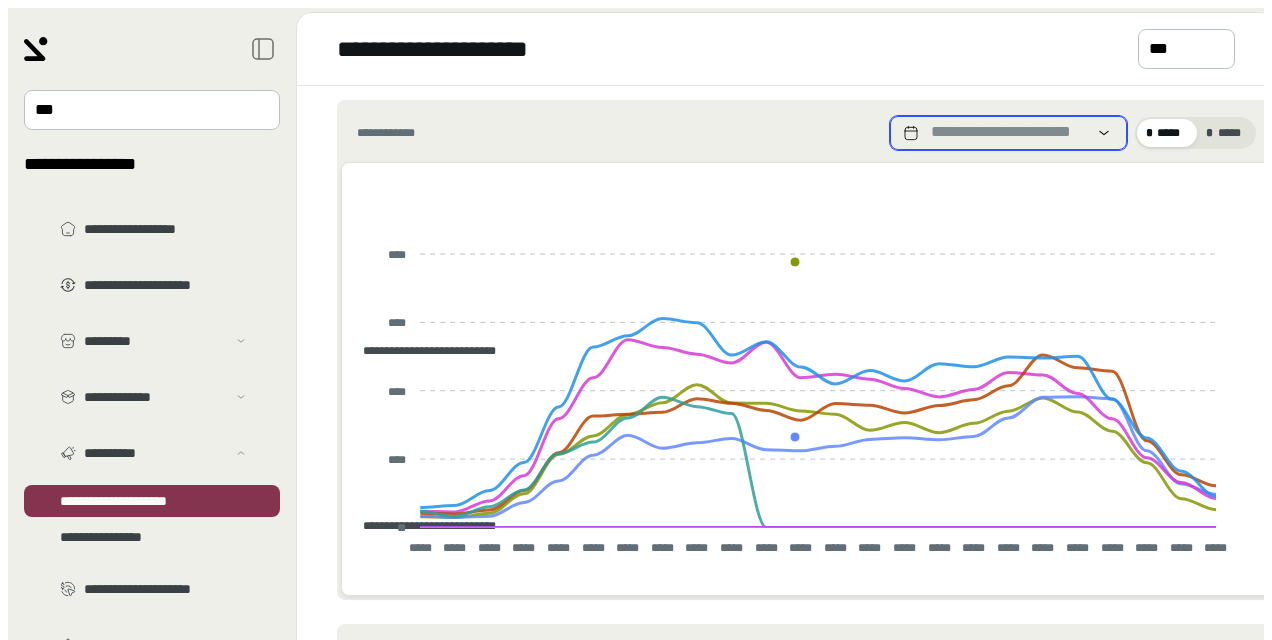 click on "**********" at bounding box center (1006, 133) 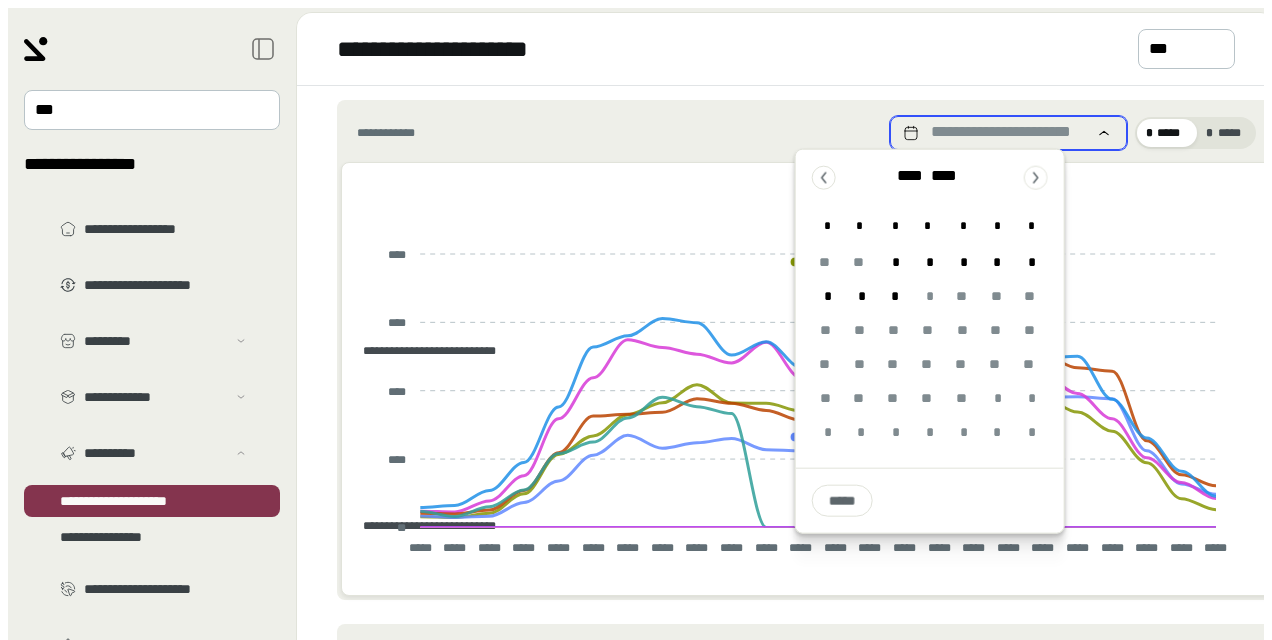 click on "**********" at bounding box center (1006, 133) 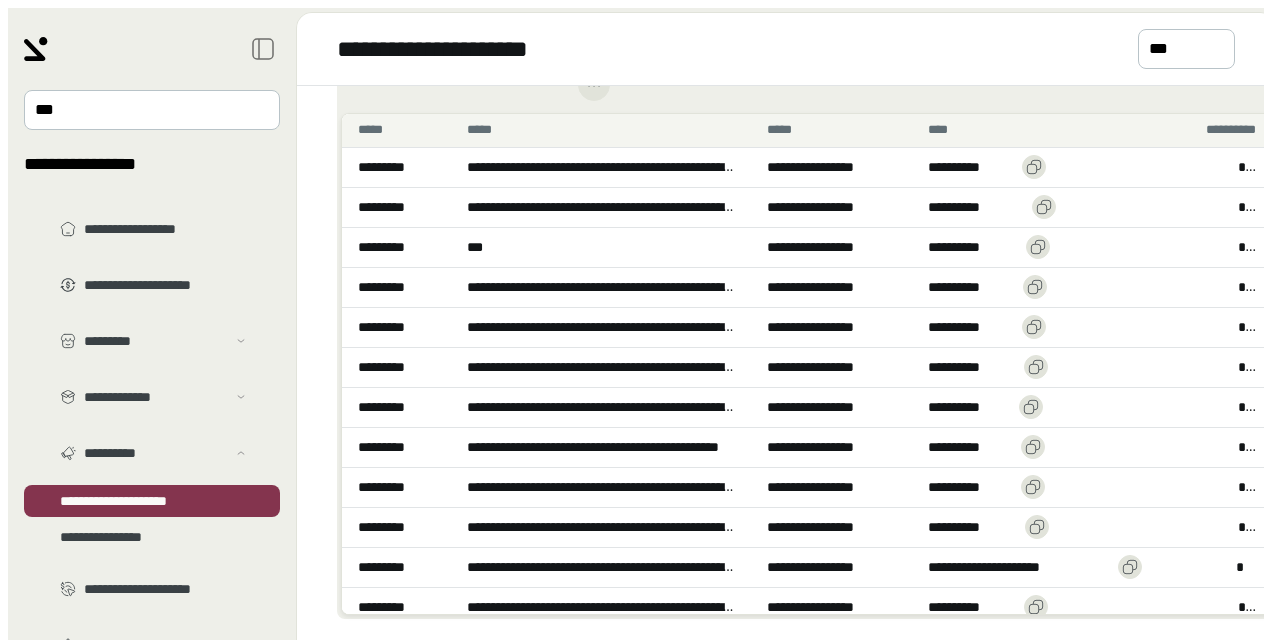 scroll, scrollTop: 1701, scrollLeft: 0, axis: vertical 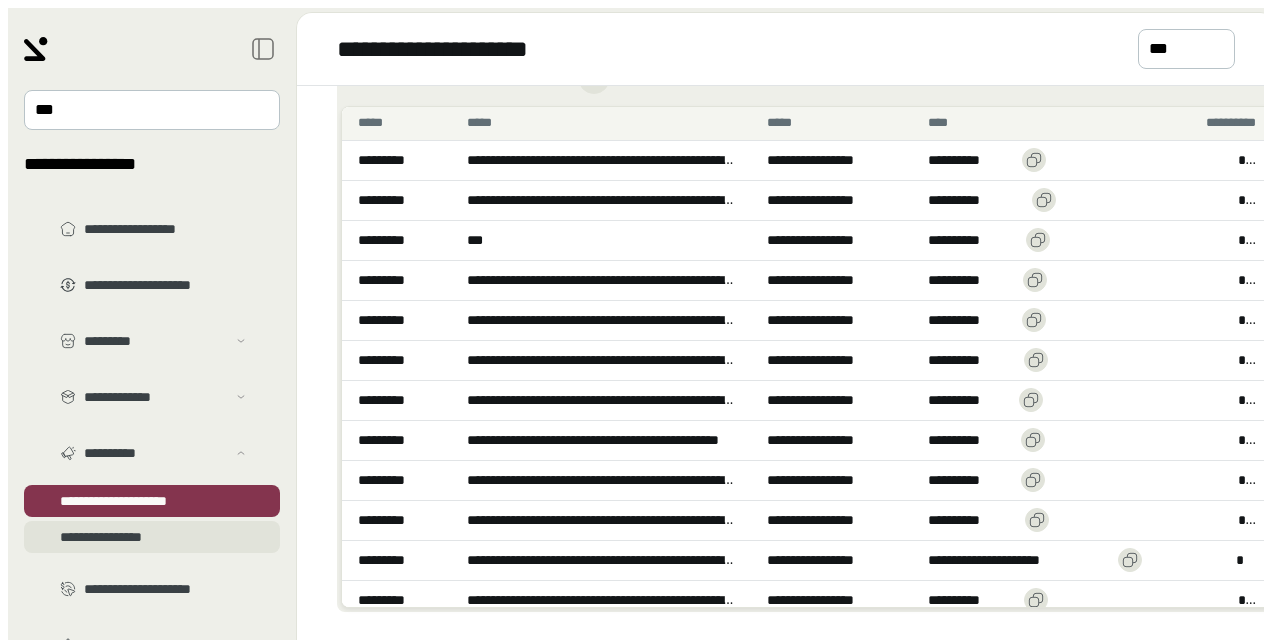 click on "**********" at bounding box center (152, 365) 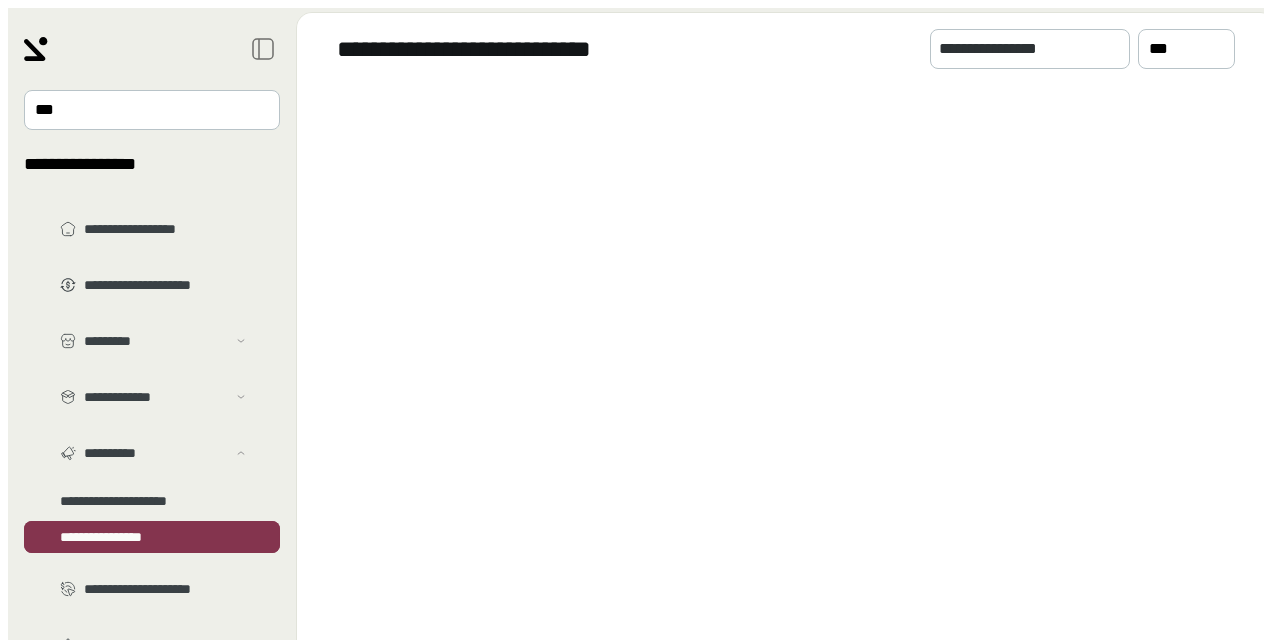 scroll, scrollTop: 0, scrollLeft: 0, axis: both 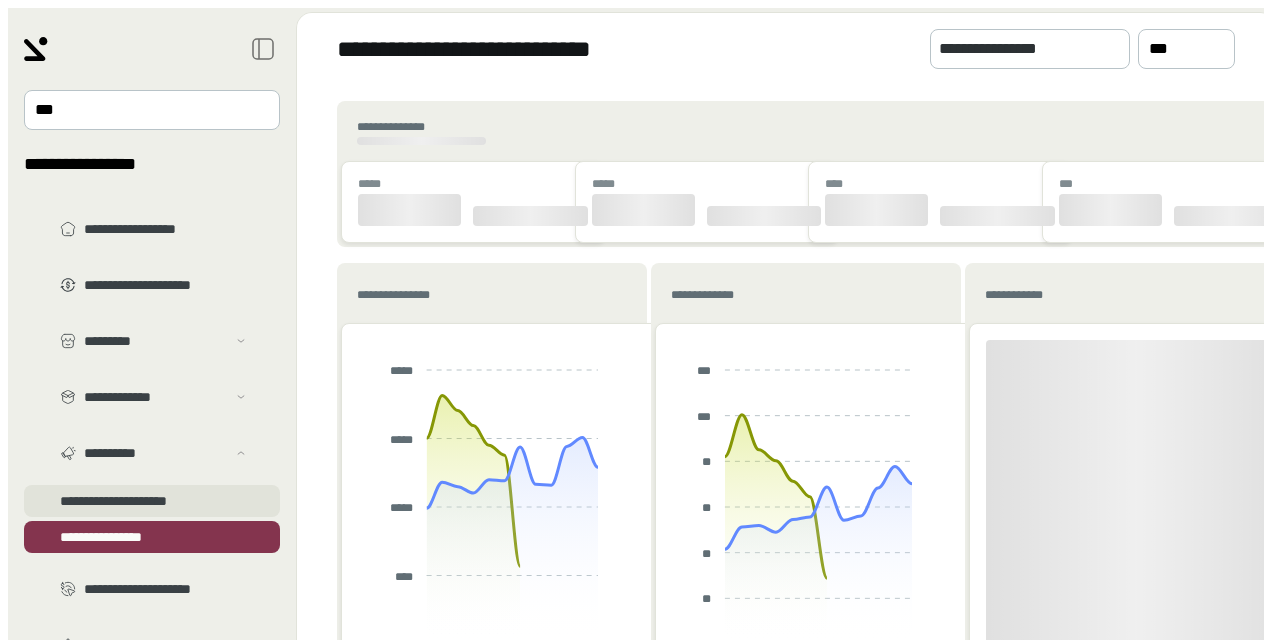 click on "**********" at bounding box center (152, 365) 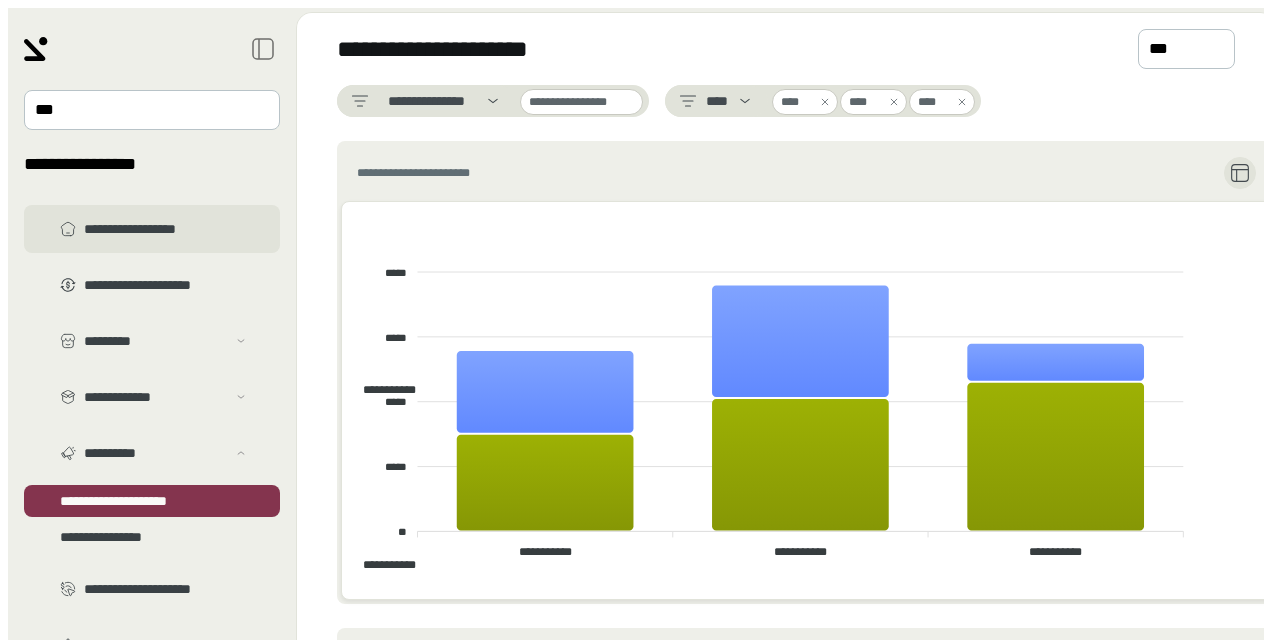 click on "**********" at bounding box center (166, 229) 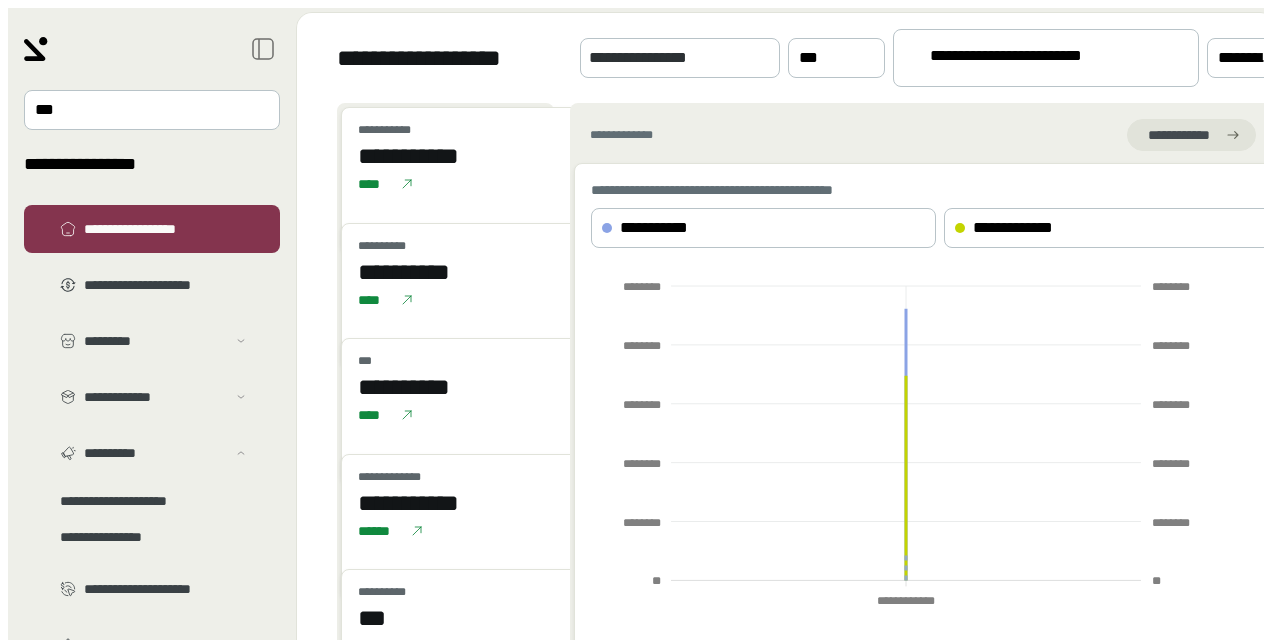 click on "**********" at bounding box center [1023, 59] 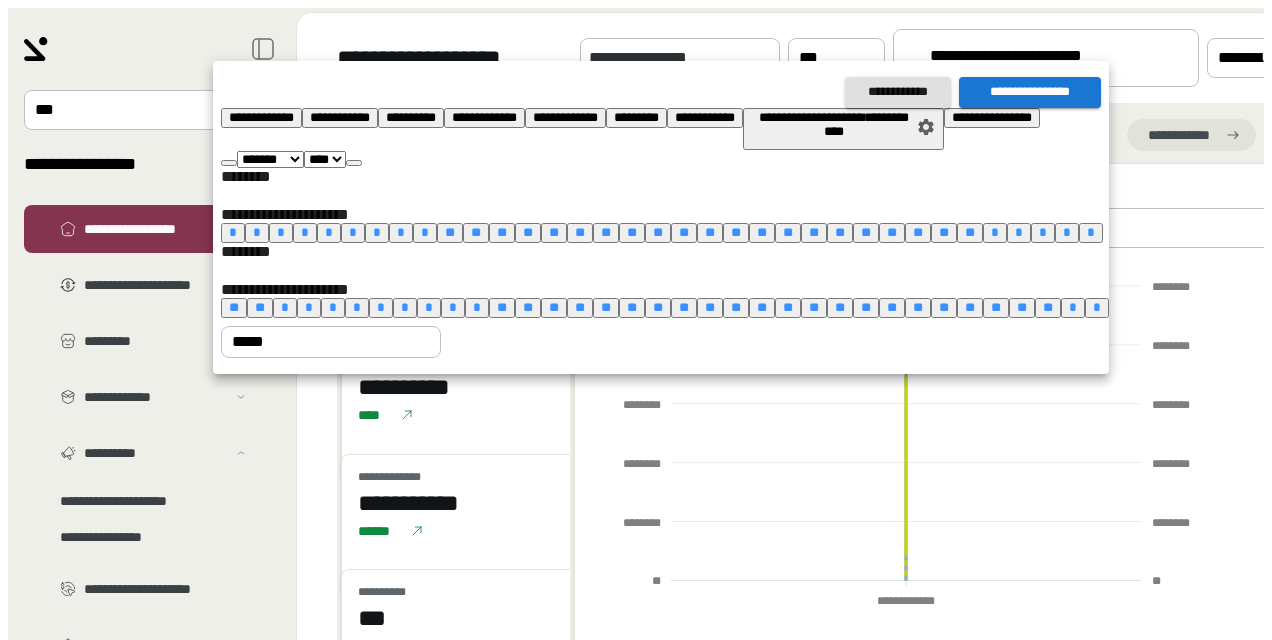 click on "*" at bounding box center (477, 307) 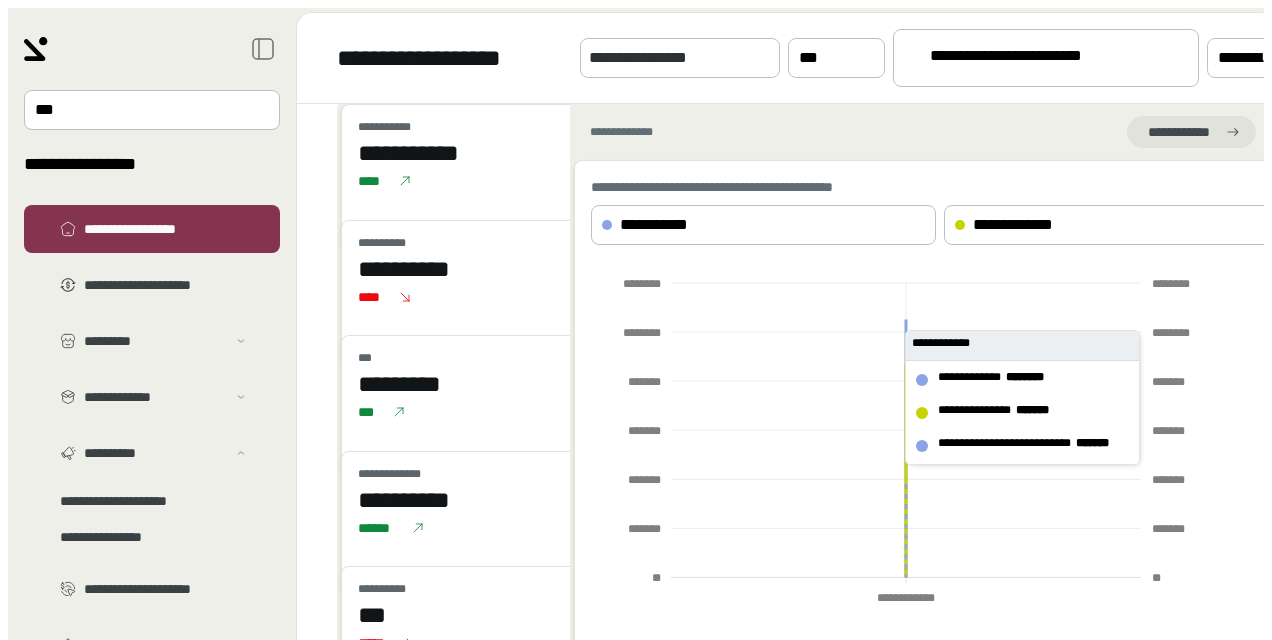 scroll, scrollTop: 4, scrollLeft: 0, axis: vertical 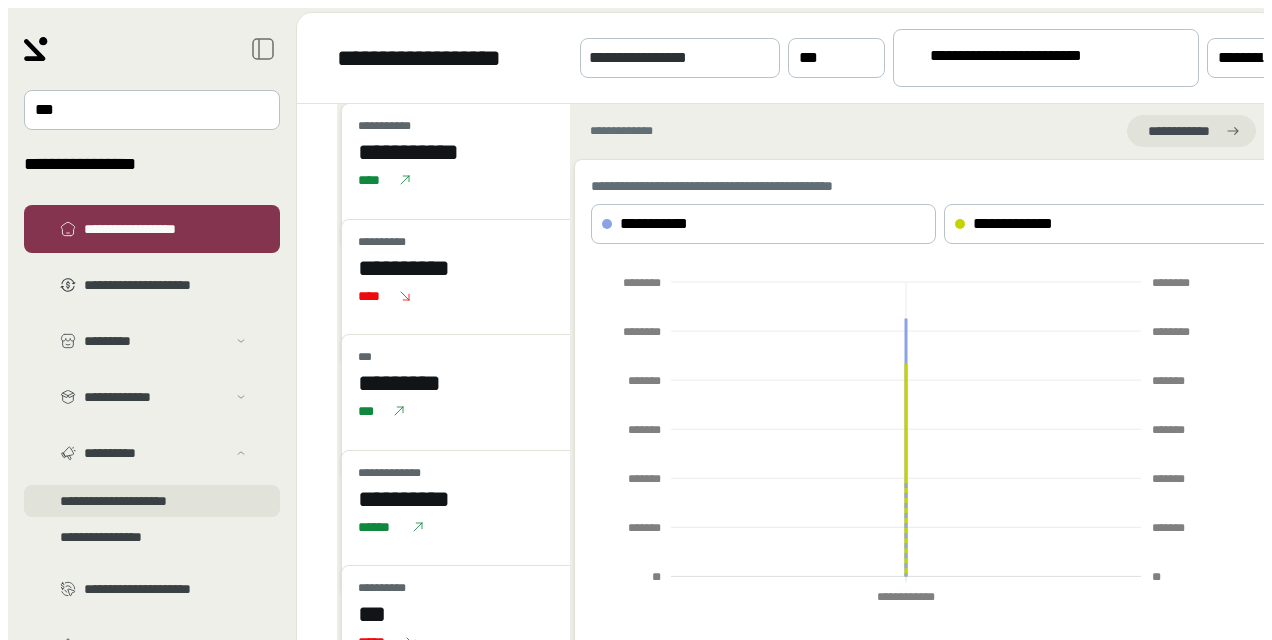 click on "**********" at bounding box center (152, 365) 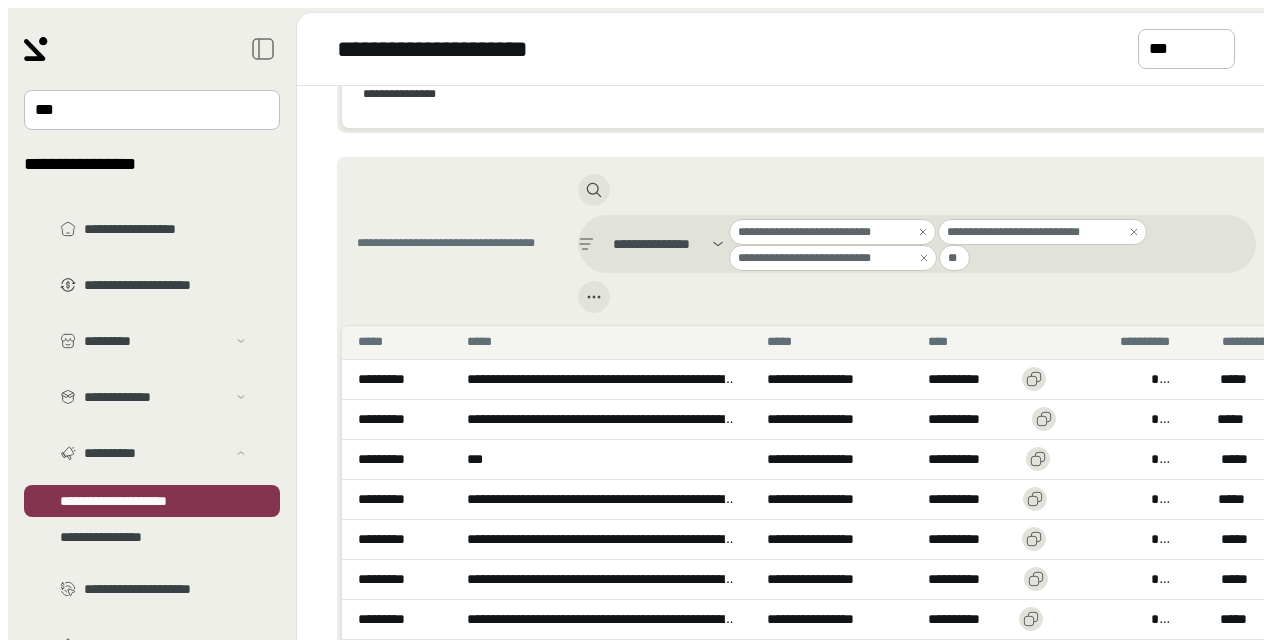 scroll, scrollTop: 1495, scrollLeft: 0, axis: vertical 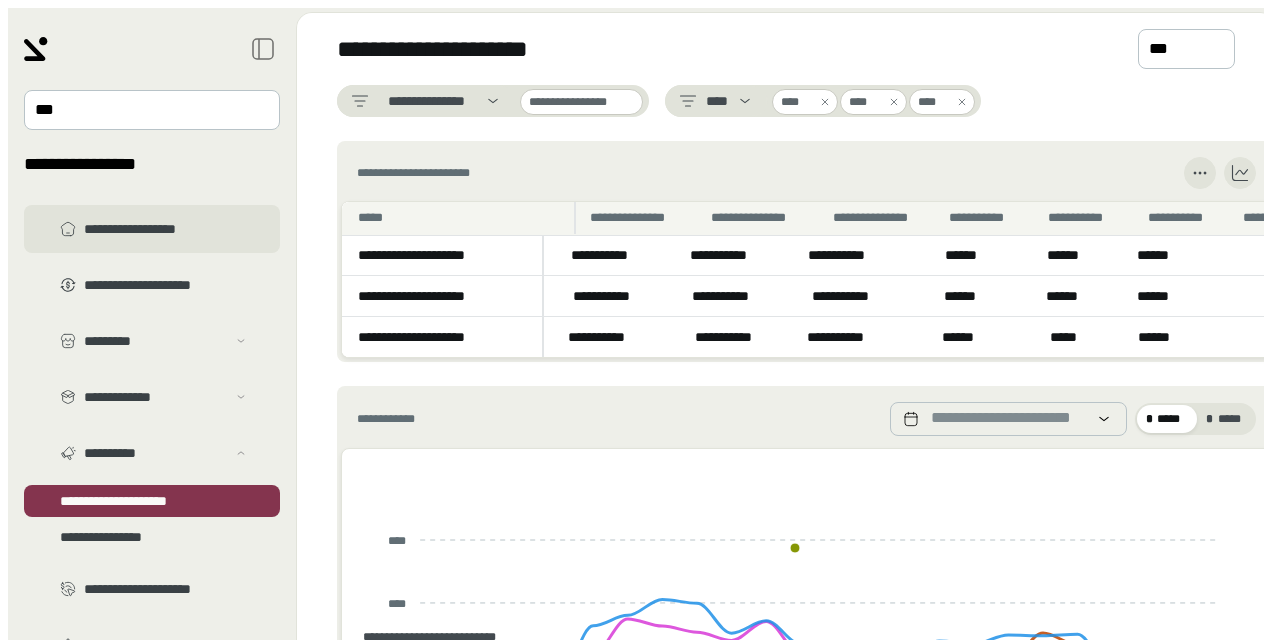 click on "**********" at bounding box center [166, 229] 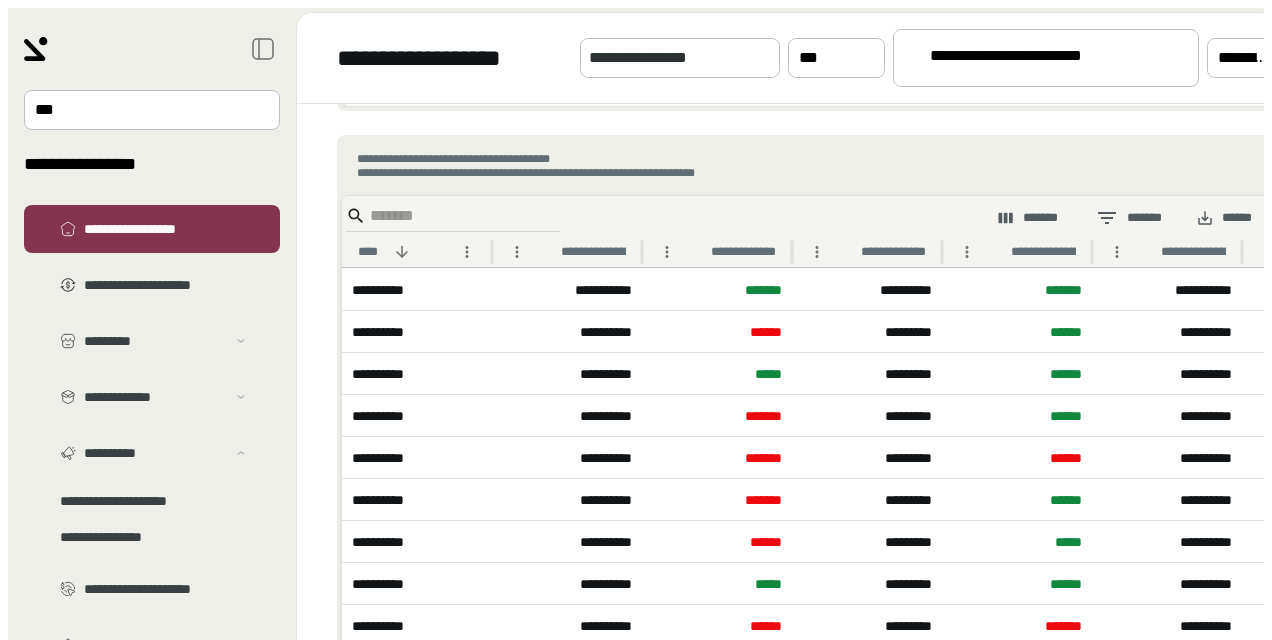 scroll, scrollTop: 1195, scrollLeft: 0, axis: vertical 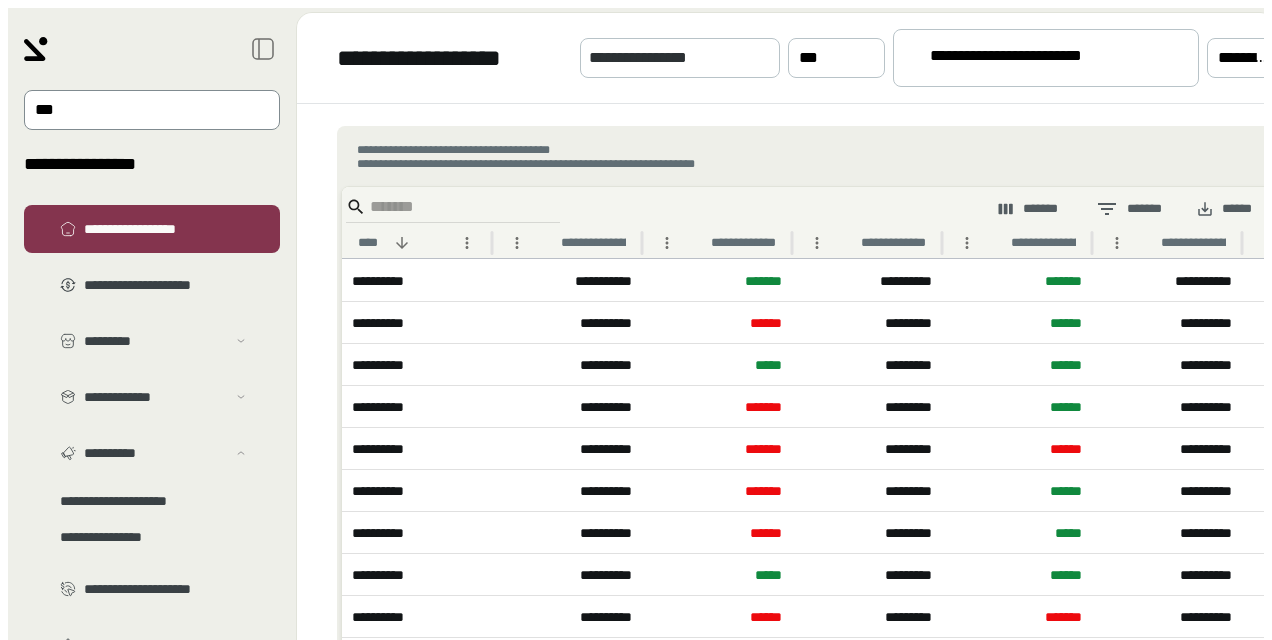 click at bounding box center [138, 110] 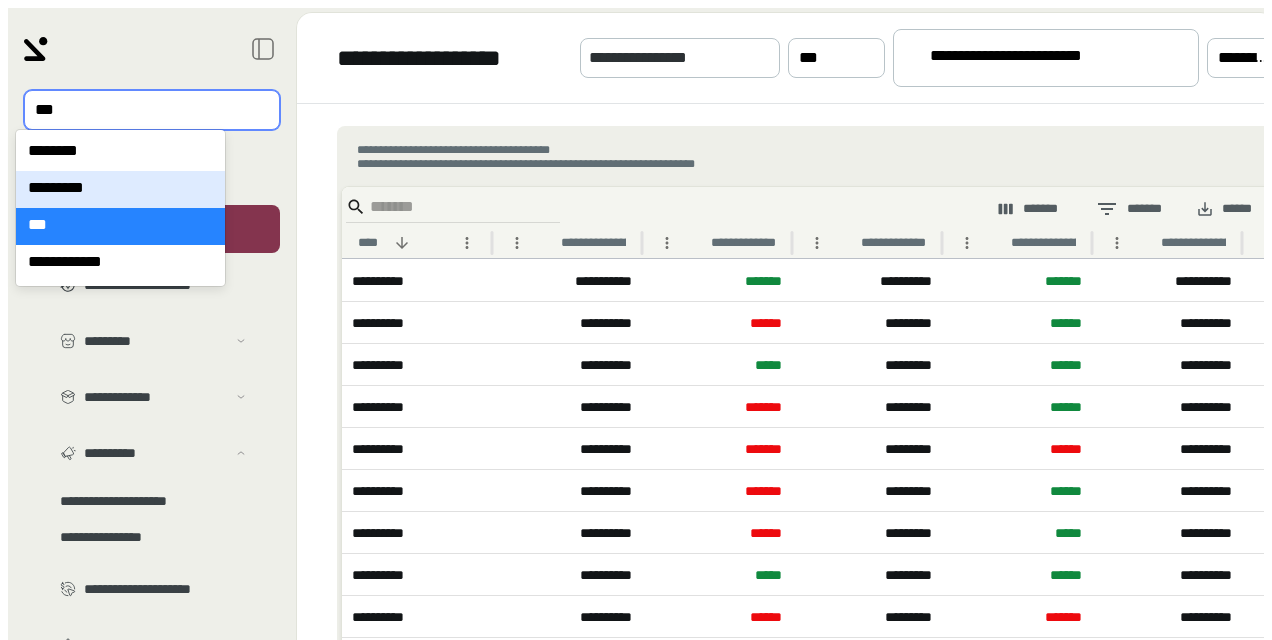 click on "*********" at bounding box center [120, 189] 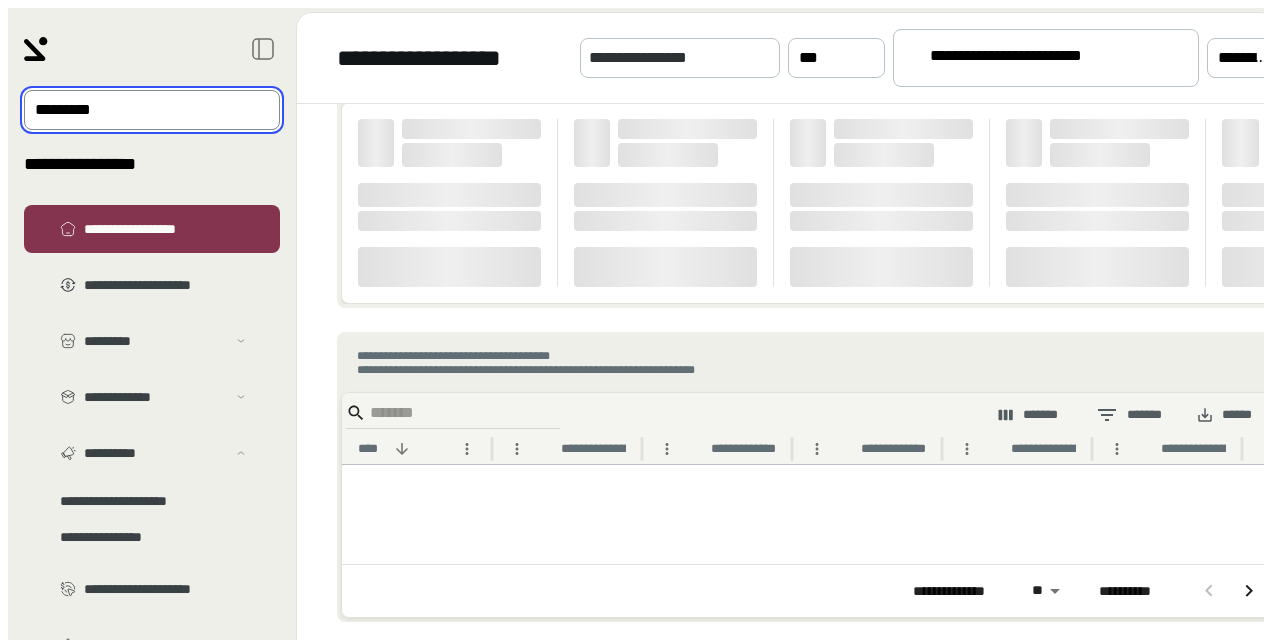 scroll, scrollTop: 971, scrollLeft: 0, axis: vertical 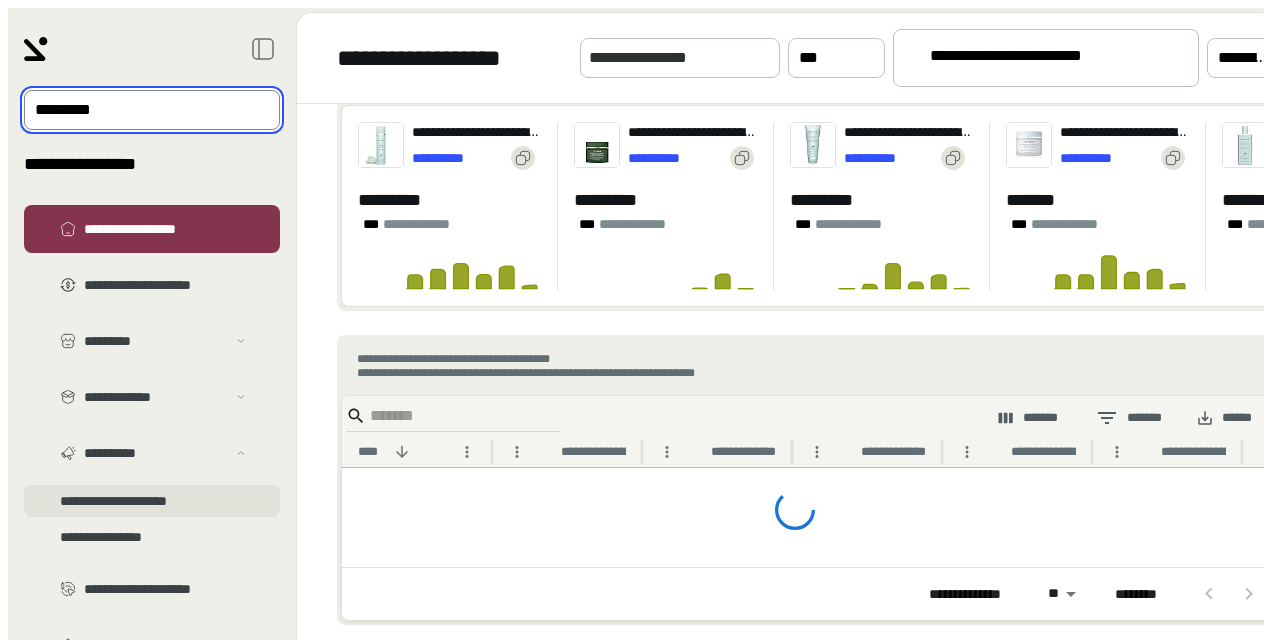 click on "**********" at bounding box center [152, 365] 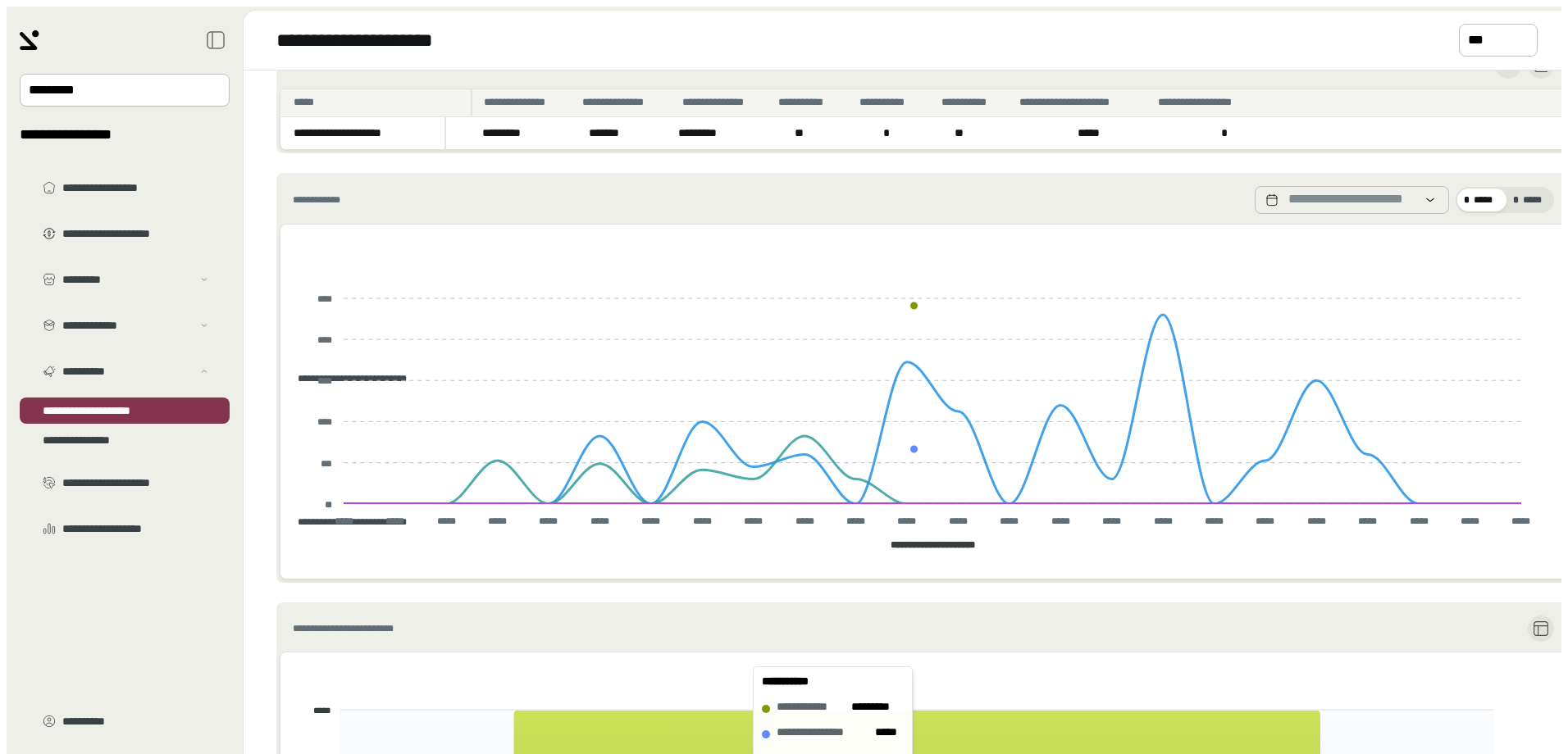 scroll, scrollTop: 0, scrollLeft: 0, axis: both 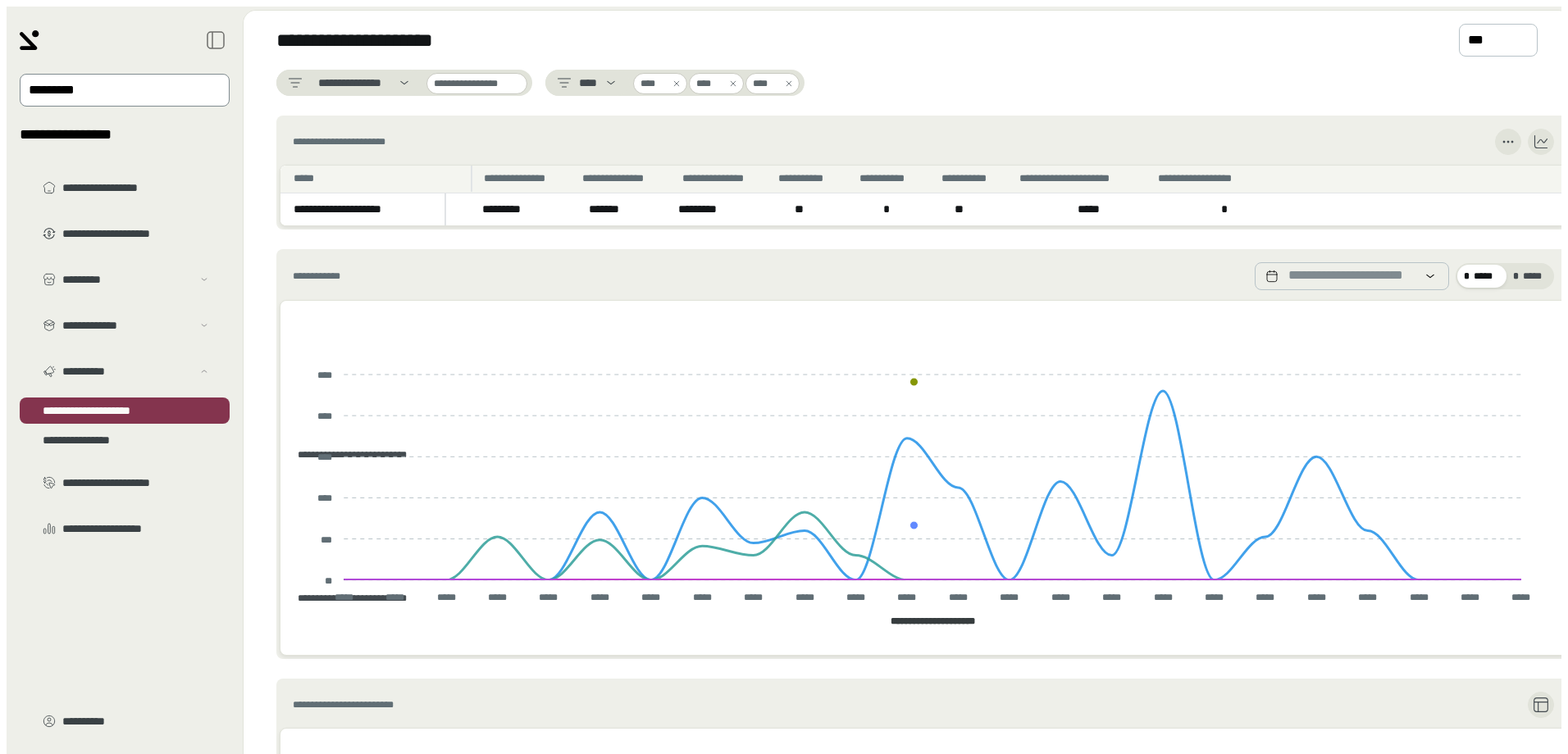click at bounding box center [113, 90] 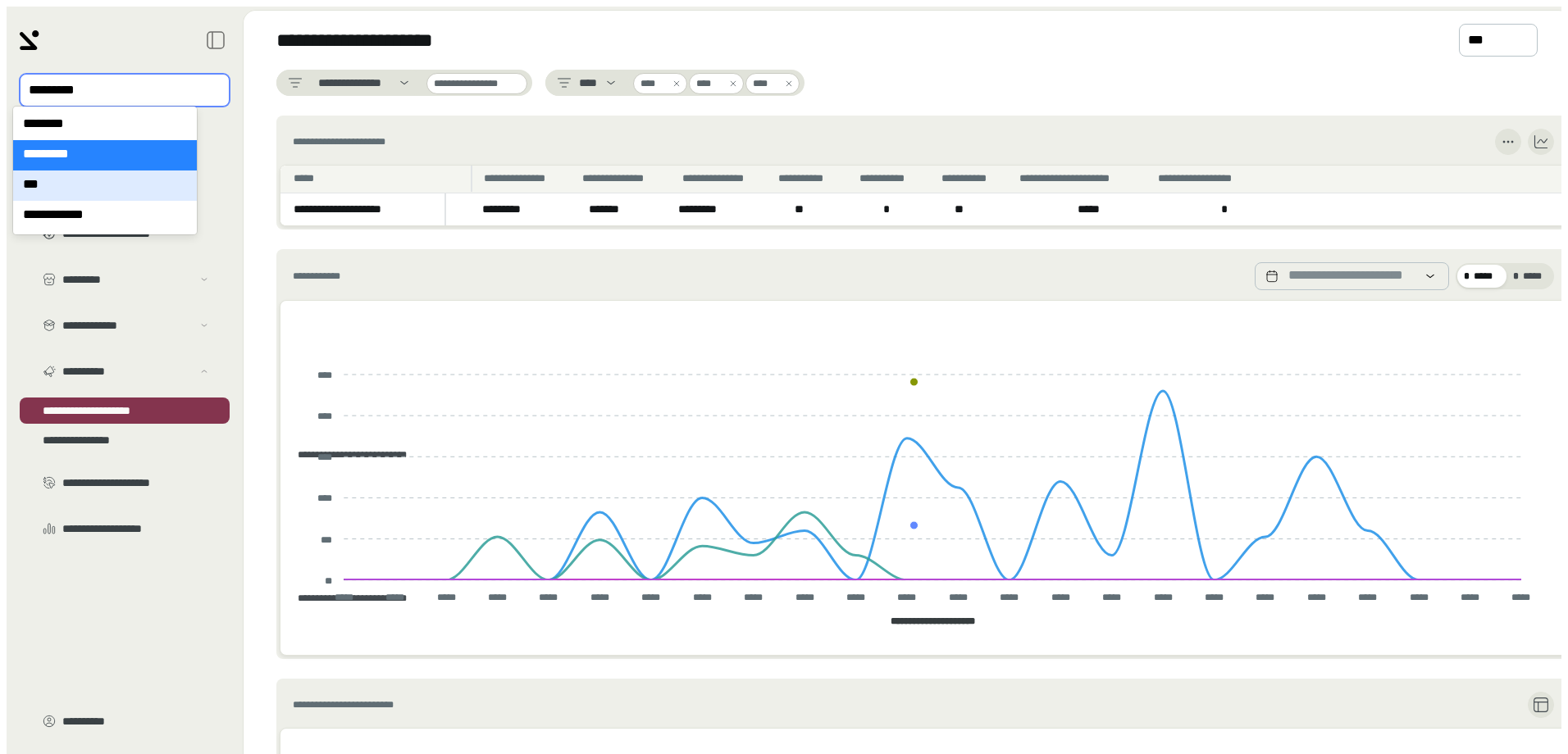 click on "***" at bounding box center (105, 185) 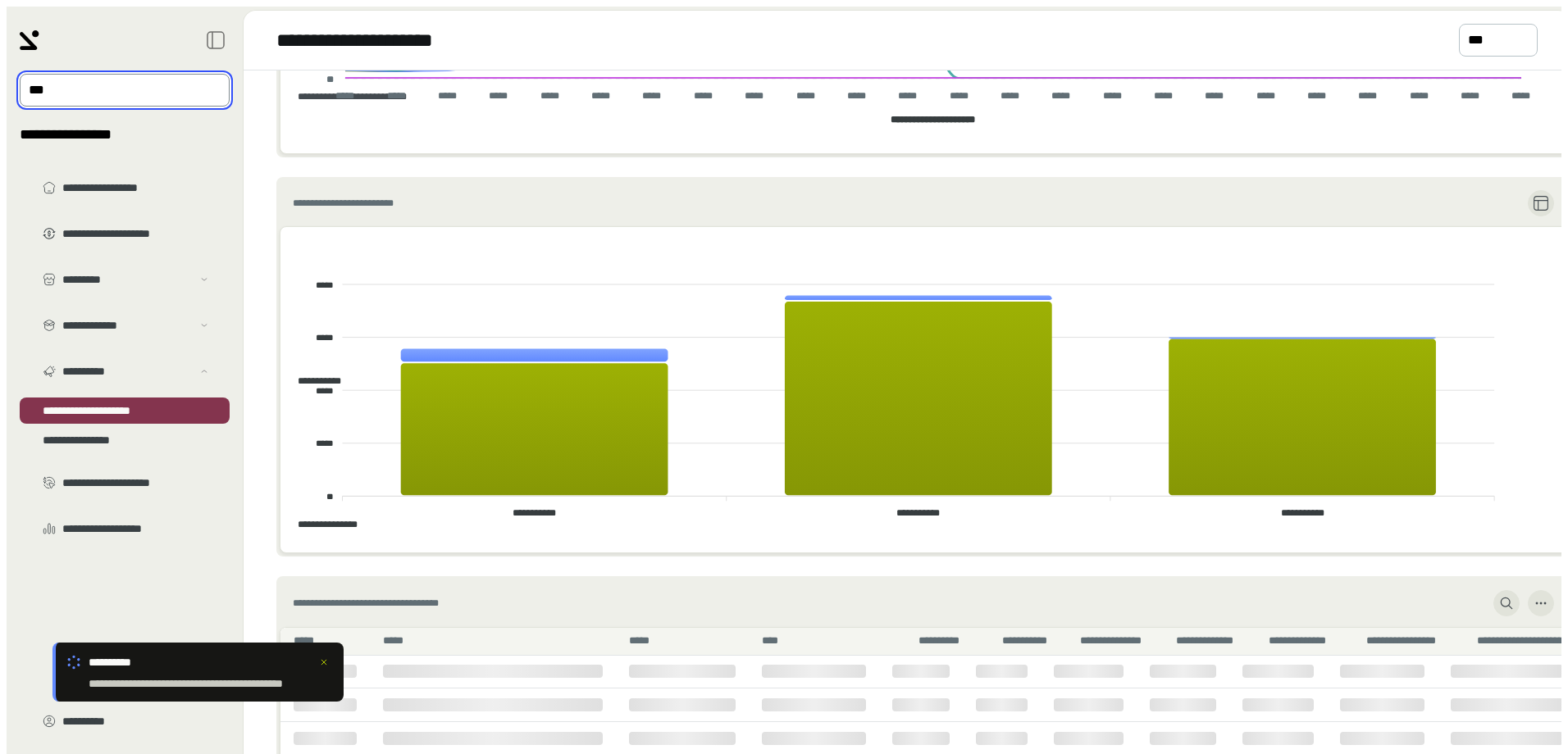 scroll, scrollTop: 656, scrollLeft: 0, axis: vertical 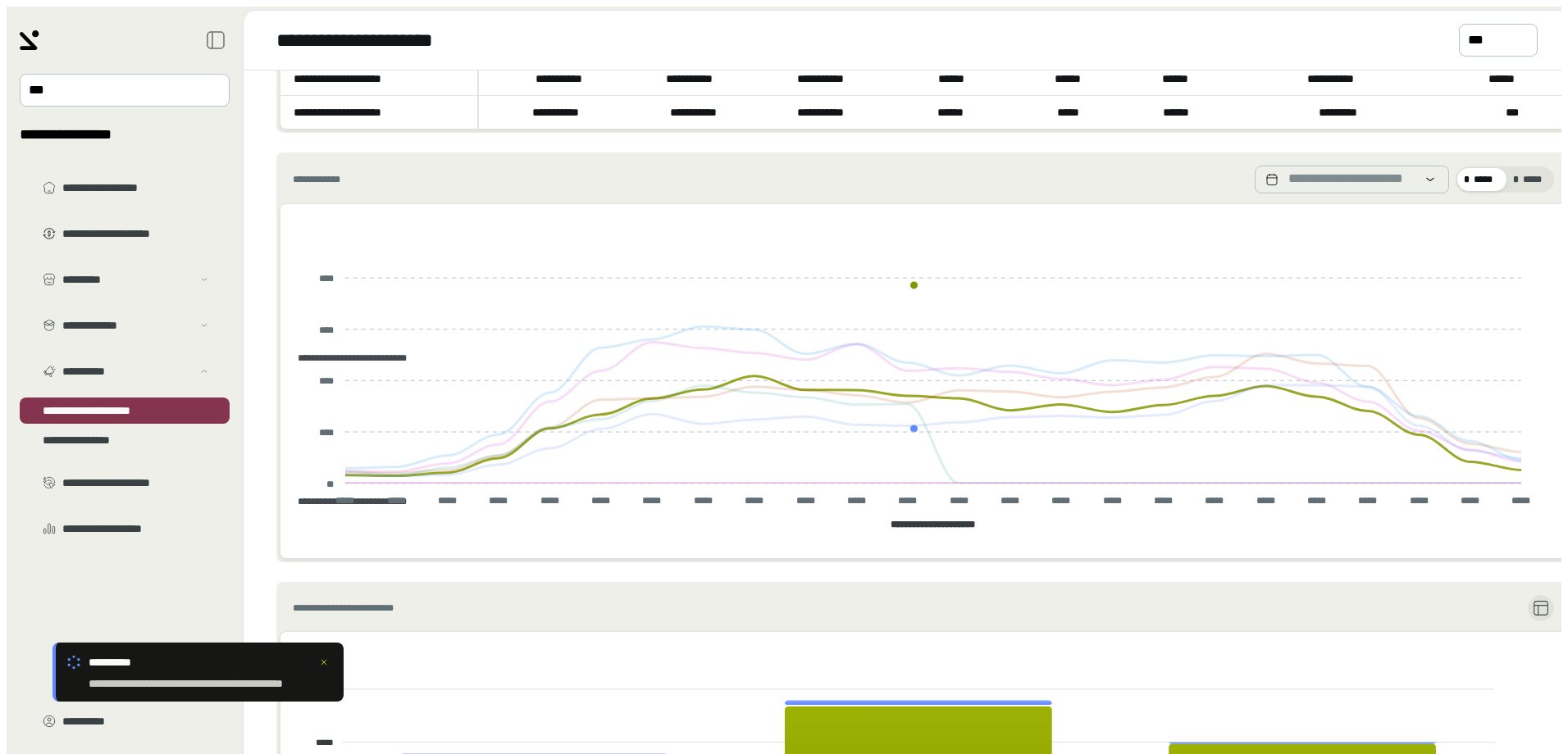 click on "**********" at bounding box center (346, 358) 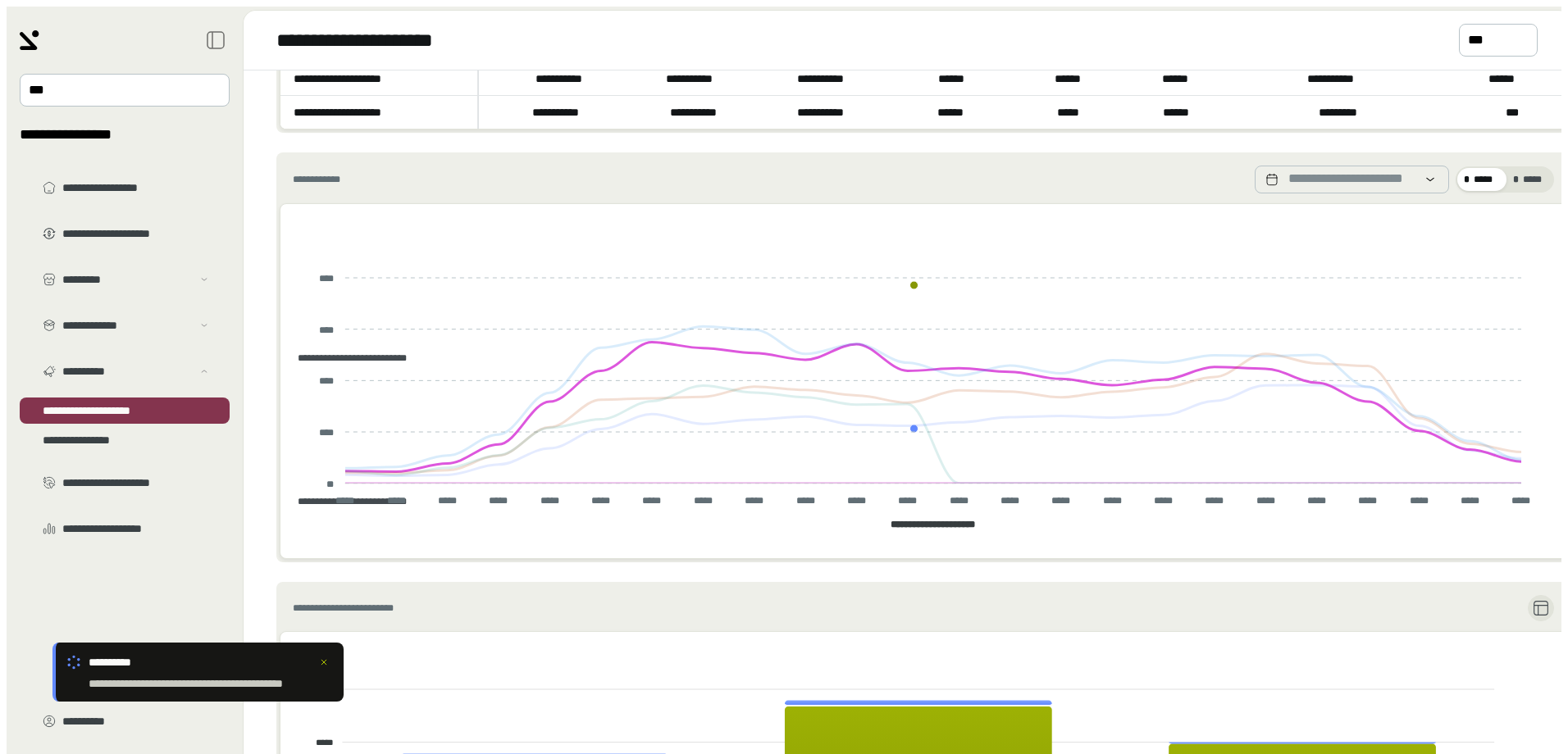click on "**********" at bounding box center (346, 358) 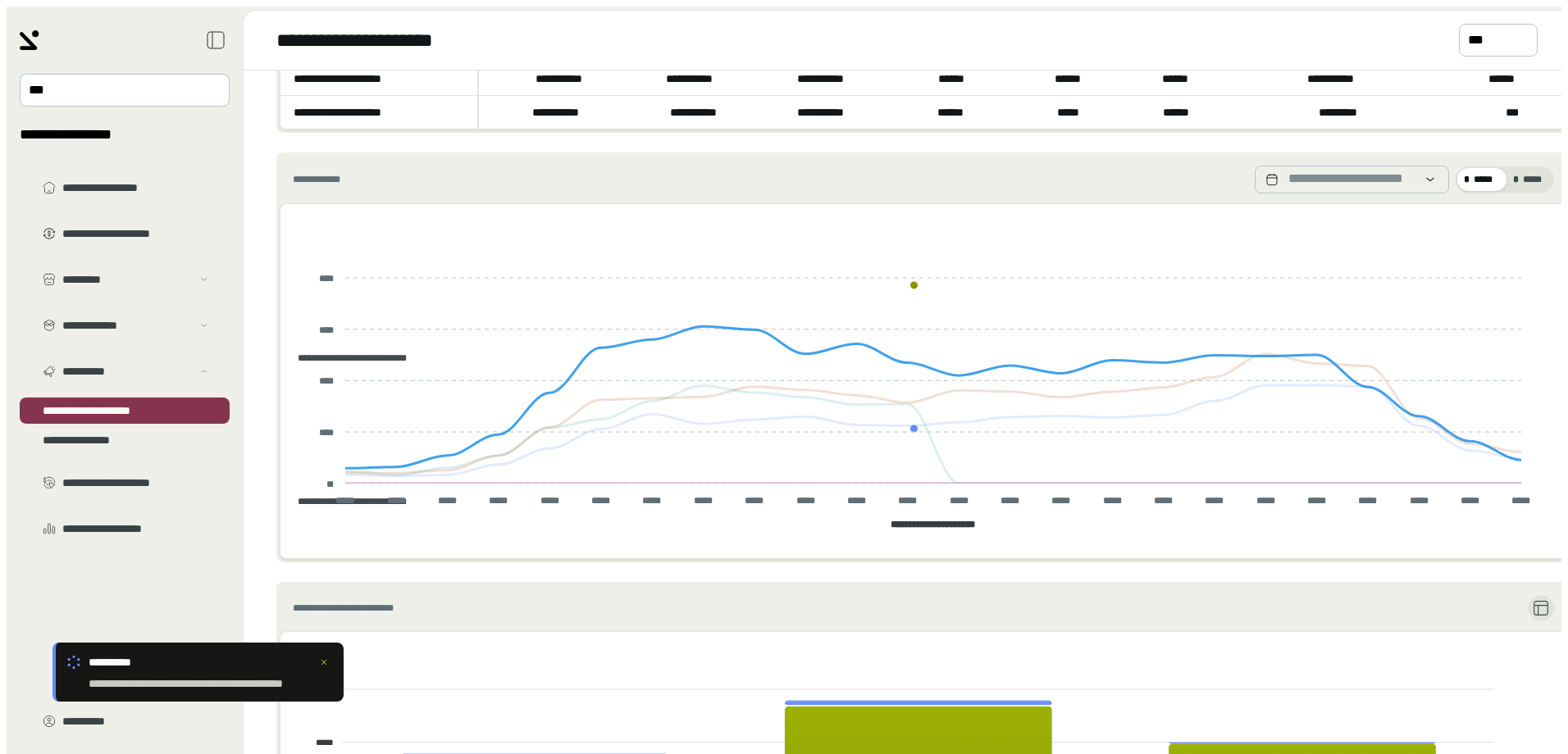 click on "**********" at bounding box center (346, 358) 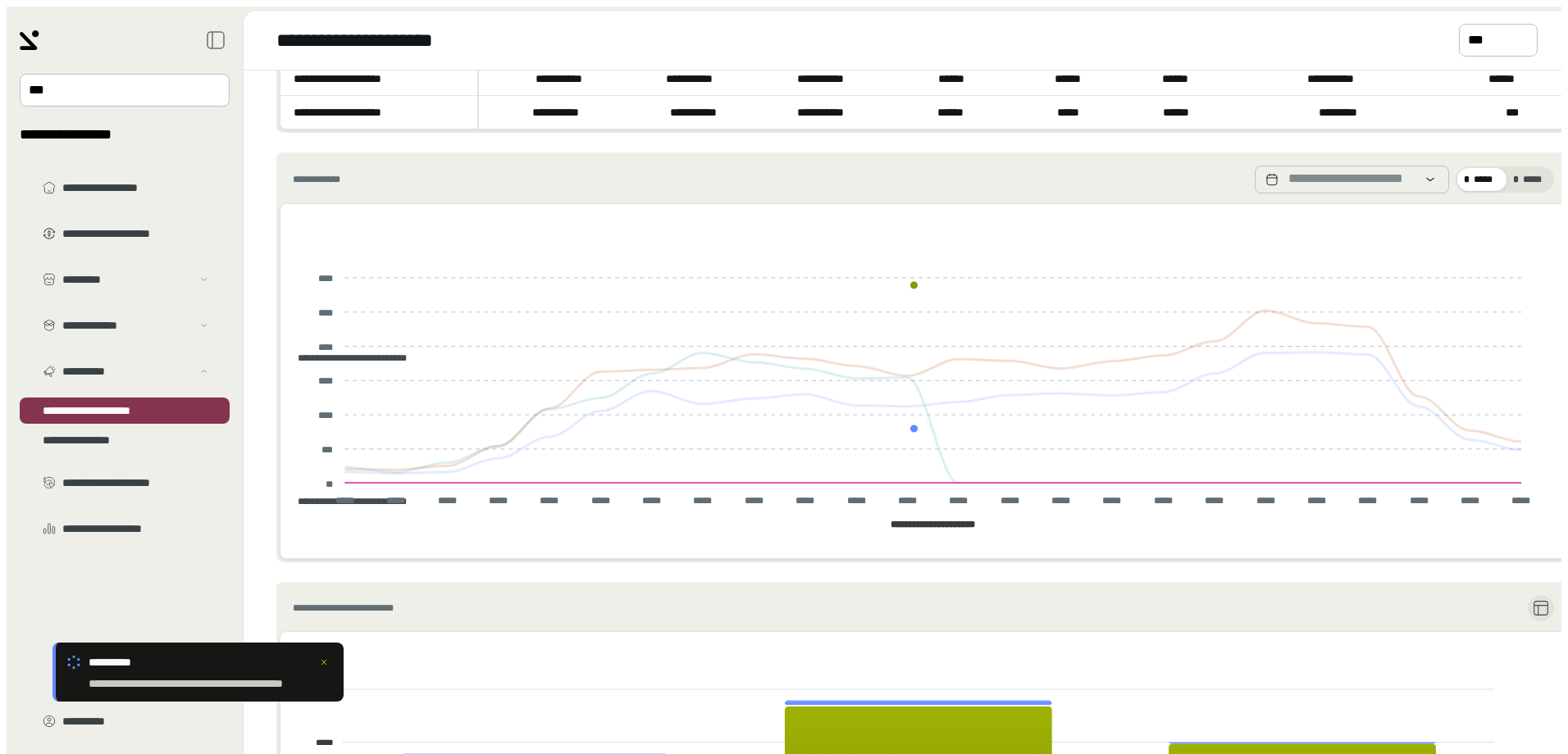 click on "**********" at bounding box center (346, 358) 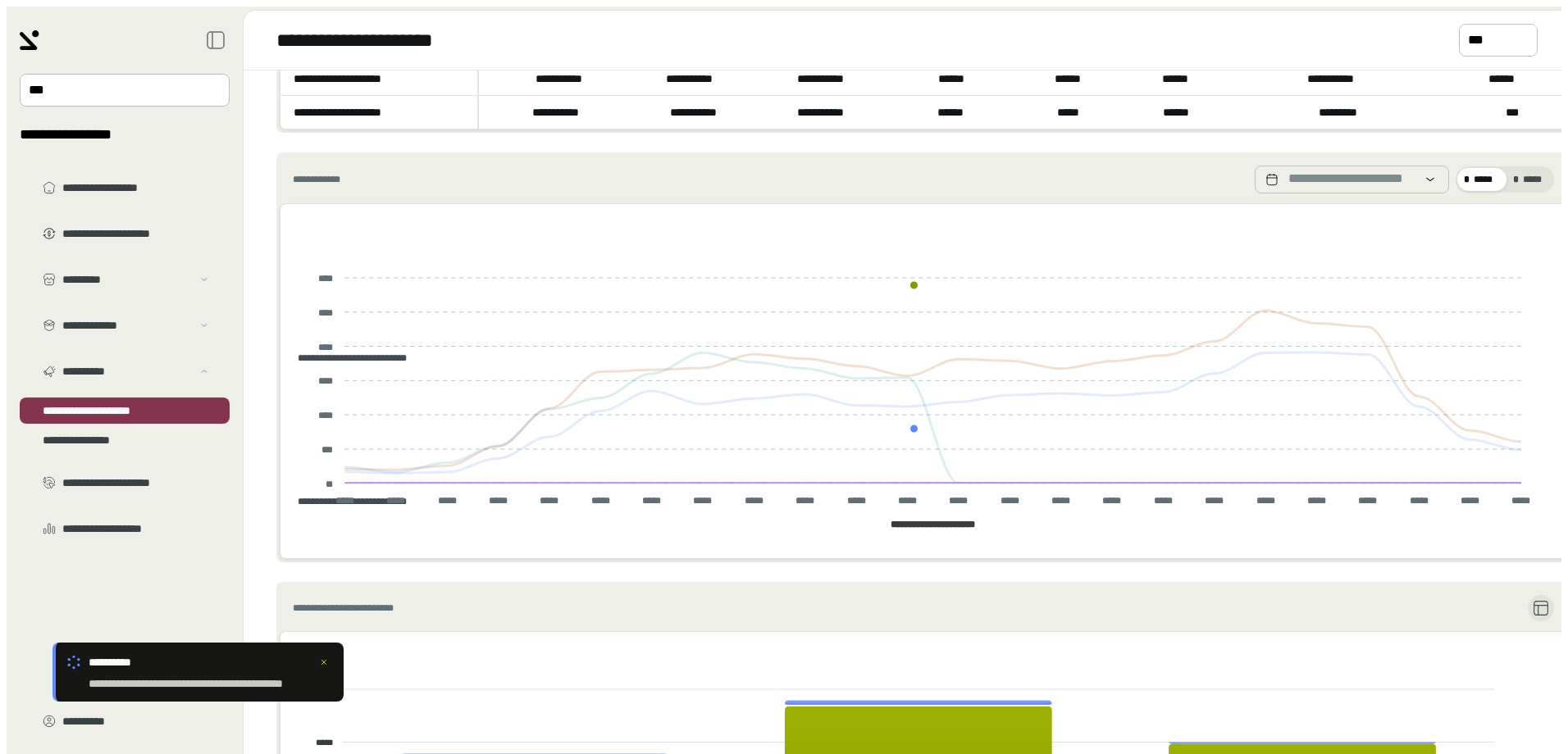 click on "**********" at bounding box center (346, 358) 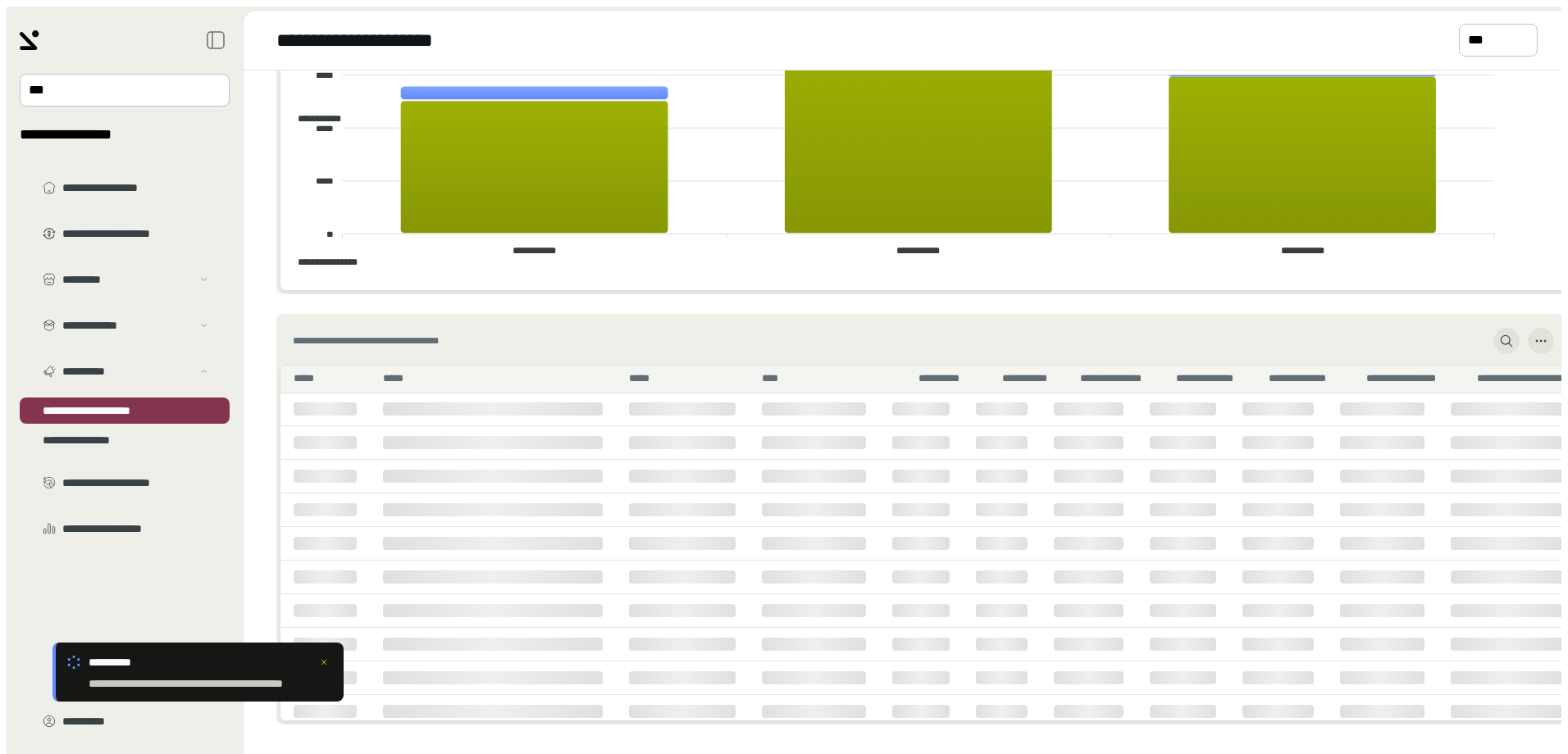scroll, scrollTop: 839, scrollLeft: 0, axis: vertical 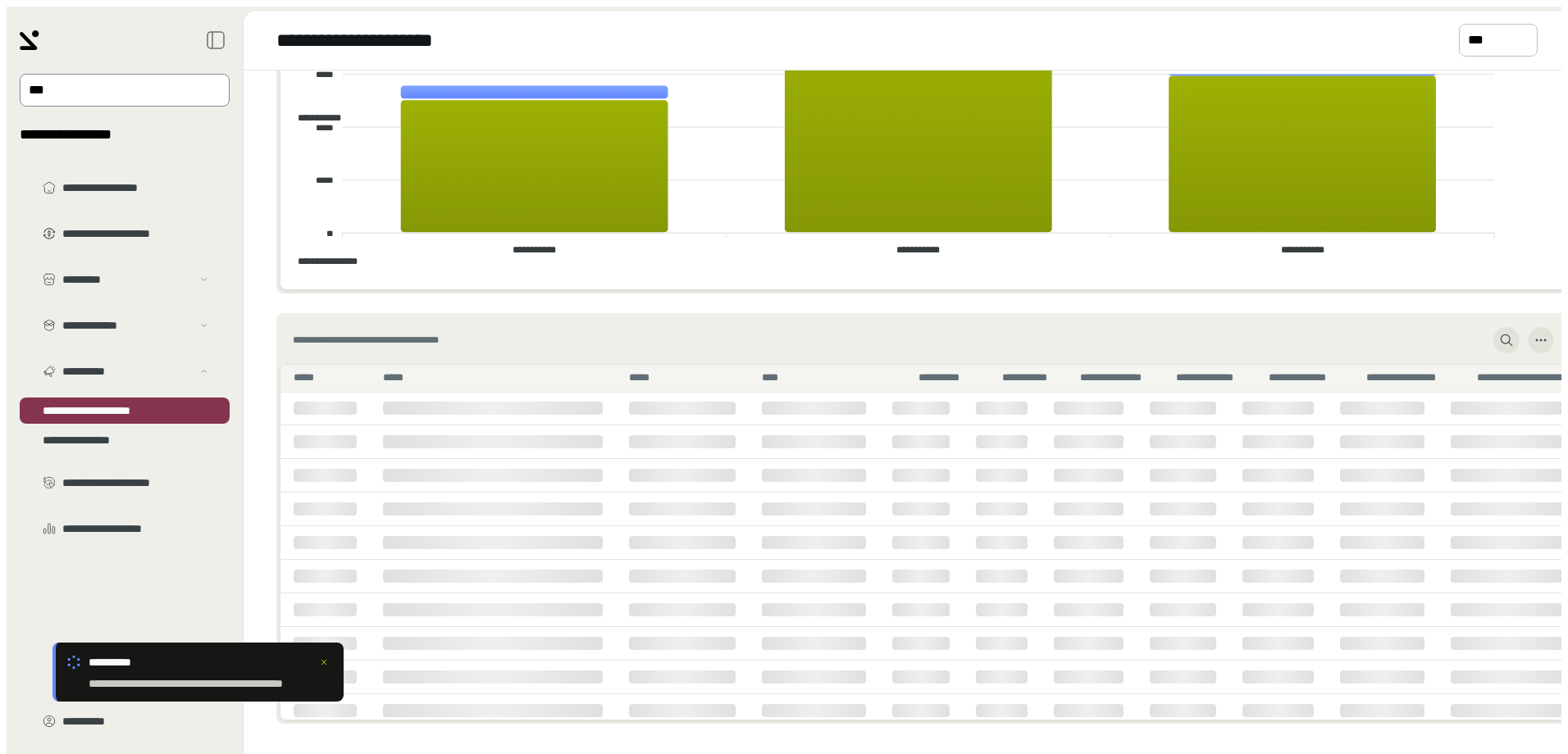 click at bounding box center (113, 90) 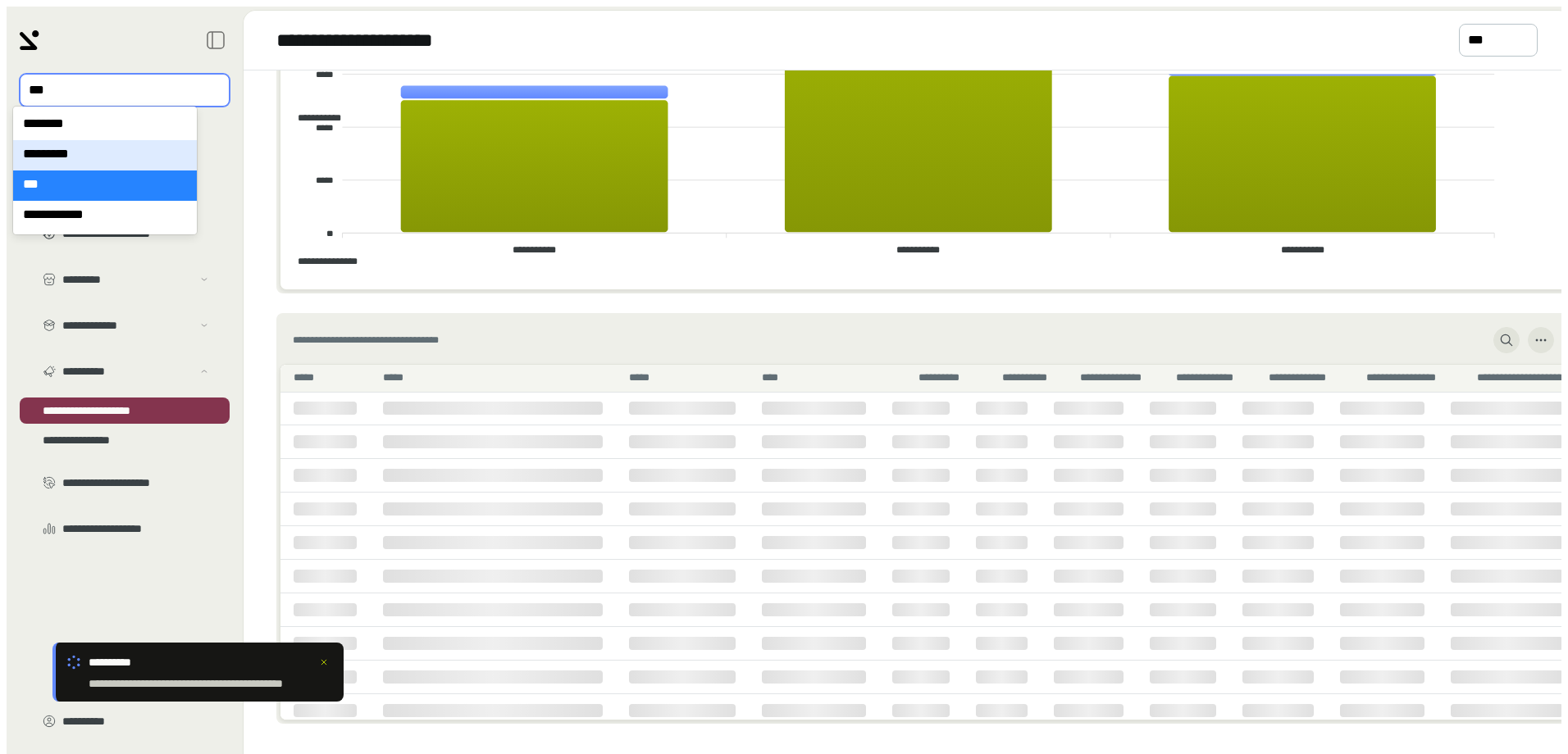 click on "*********" at bounding box center (105, 155) 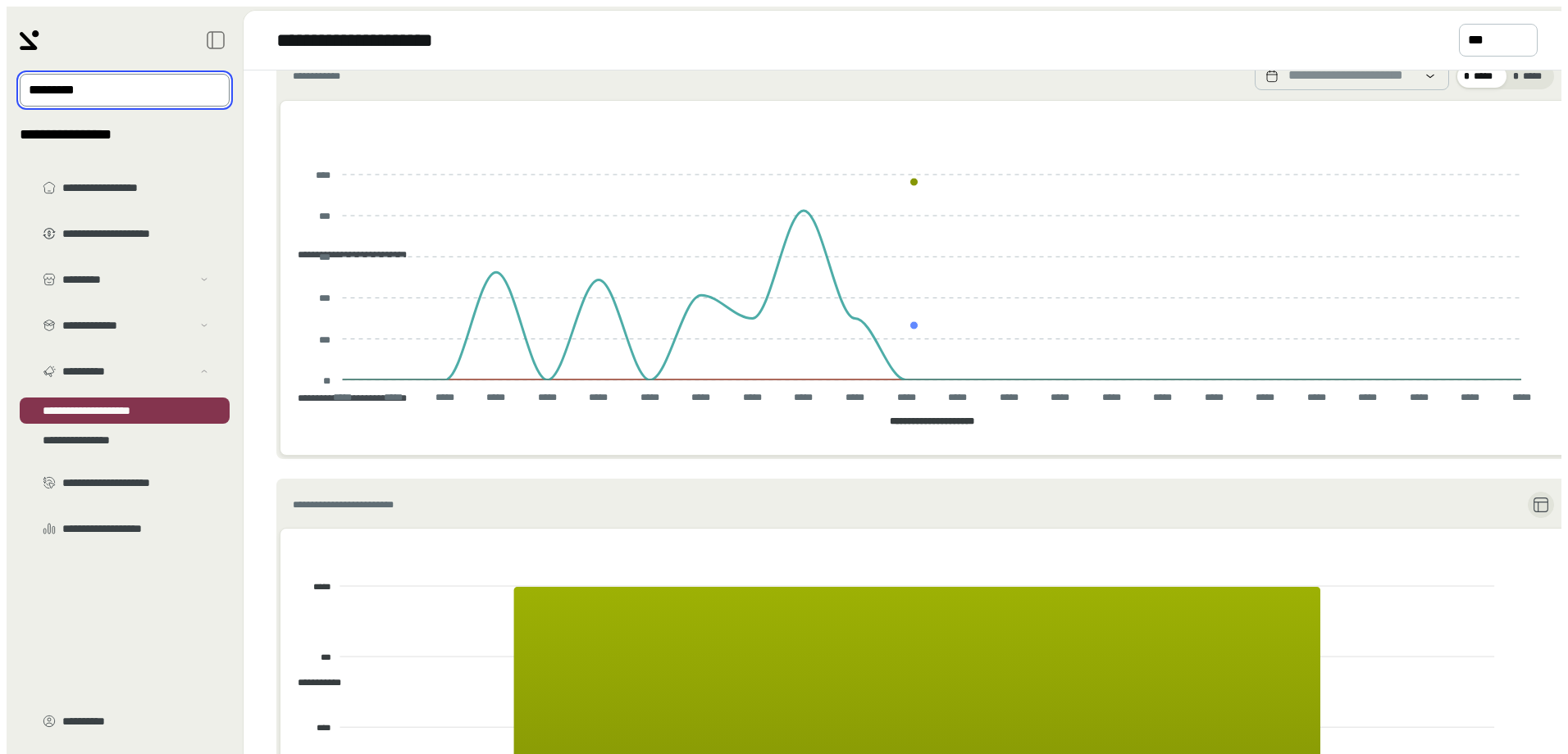 scroll, scrollTop: 118, scrollLeft: 0, axis: vertical 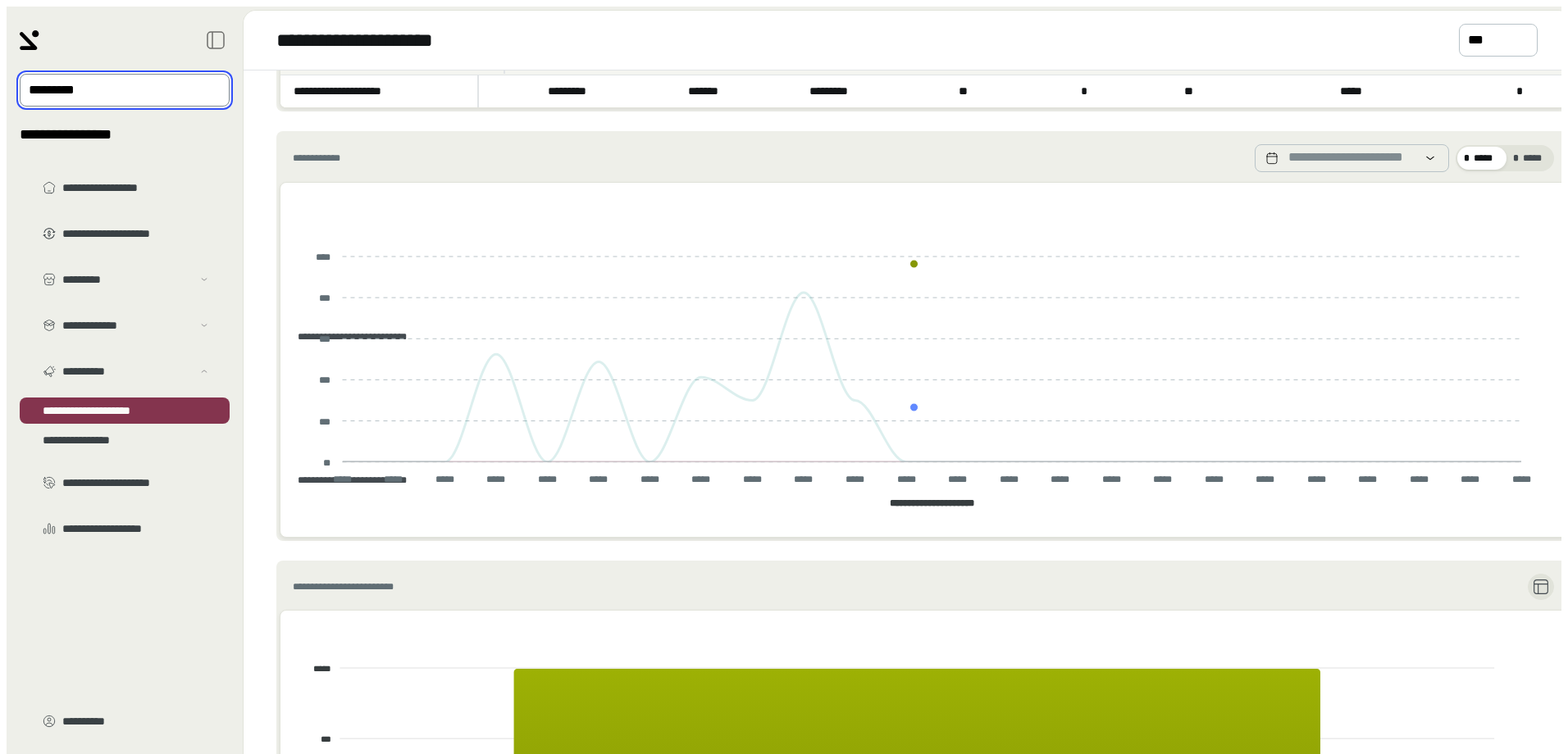 click on "**********" at bounding box center [346, 337] 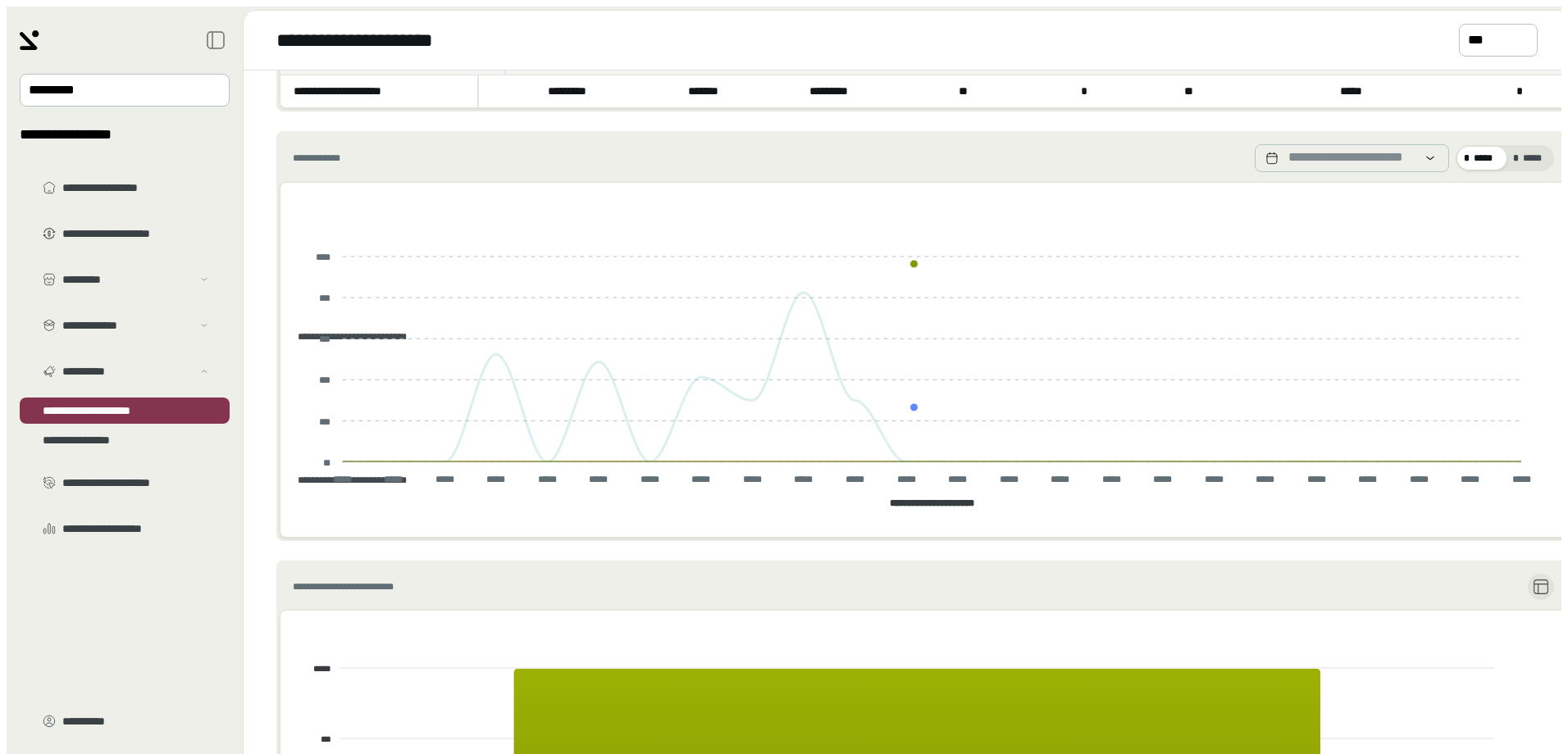 click on "**********" at bounding box center (346, 337) 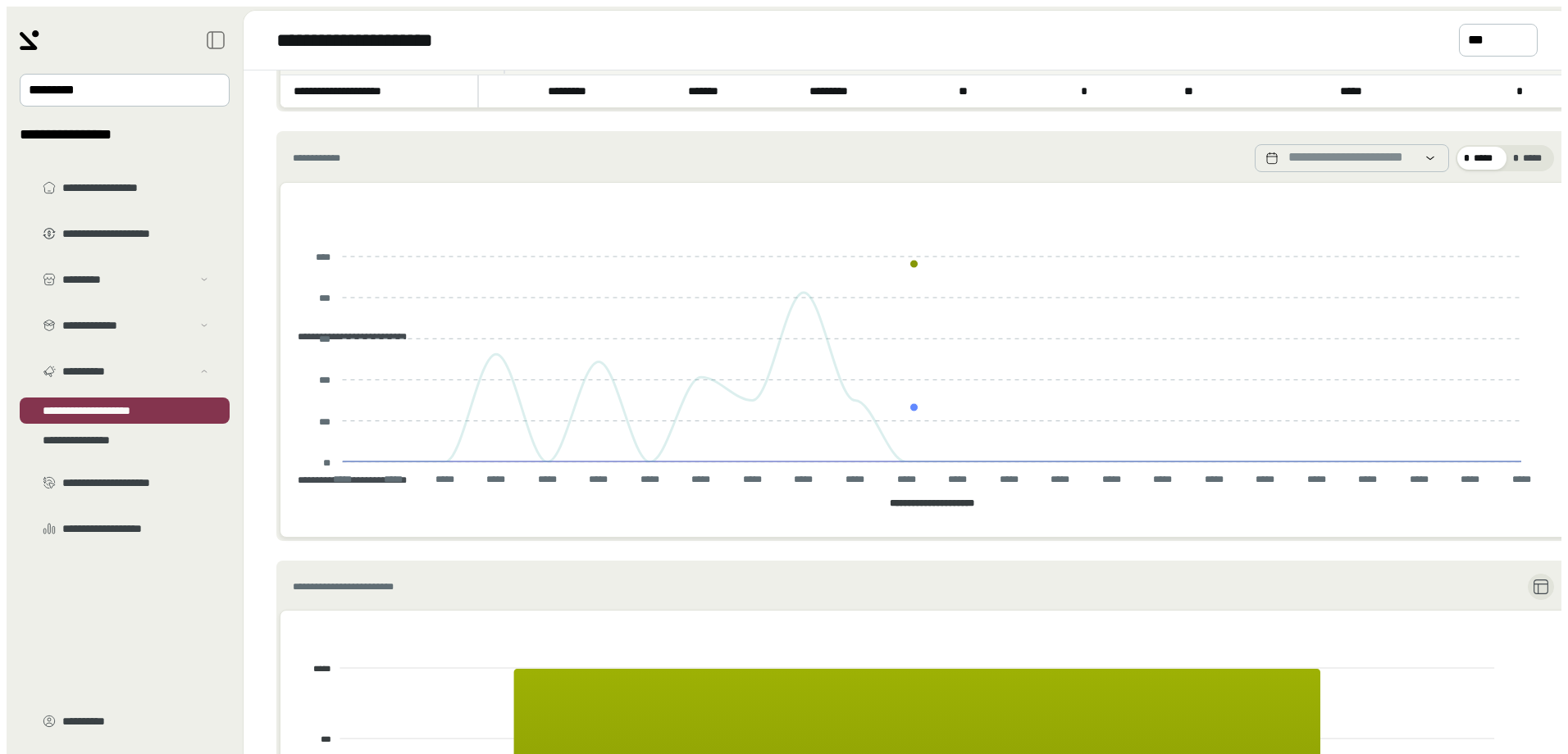 click on "**********" at bounding box center (346, 337) 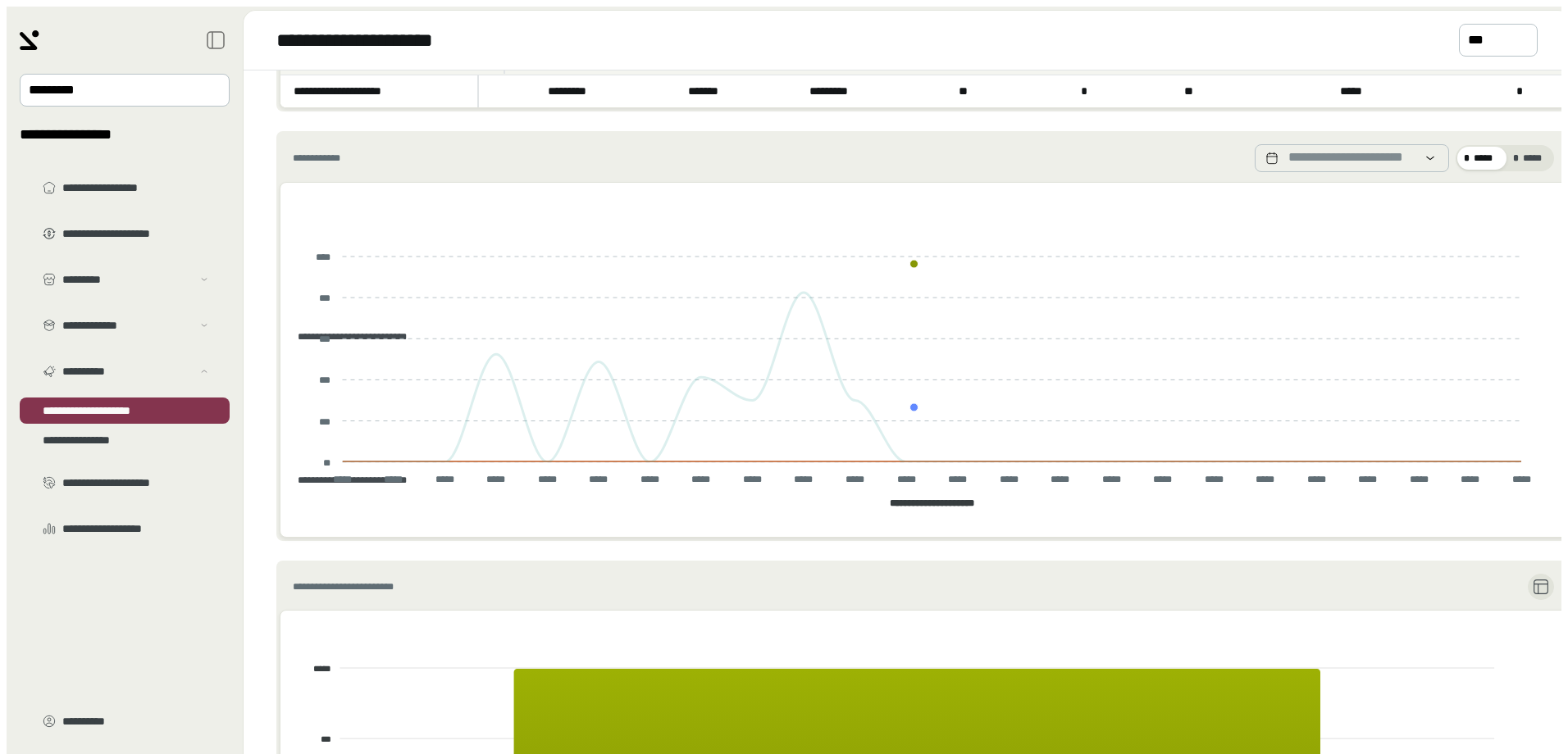 click on "**********" at bounding box center (346, 337) 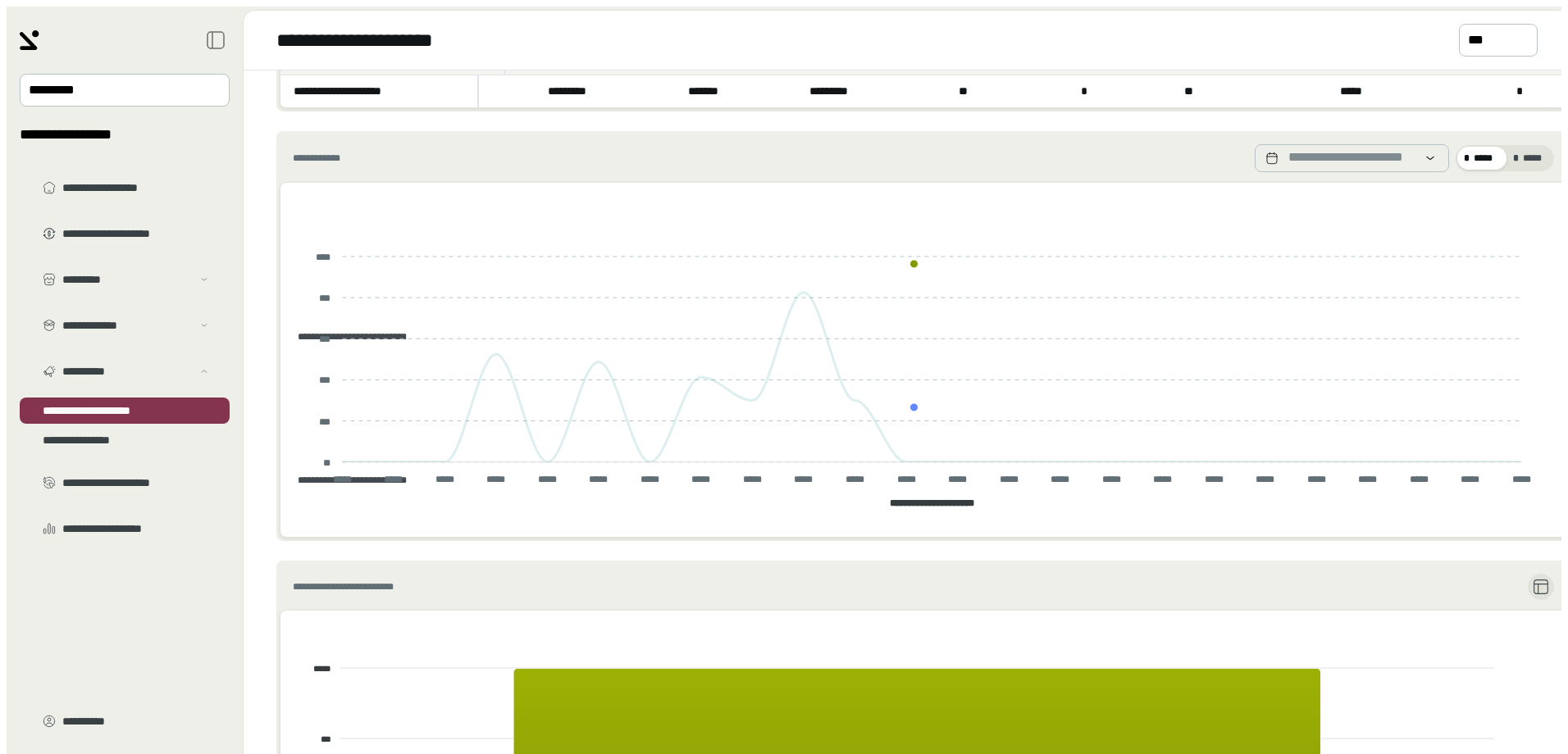 click on "**********" at bounding box center [346, 337] 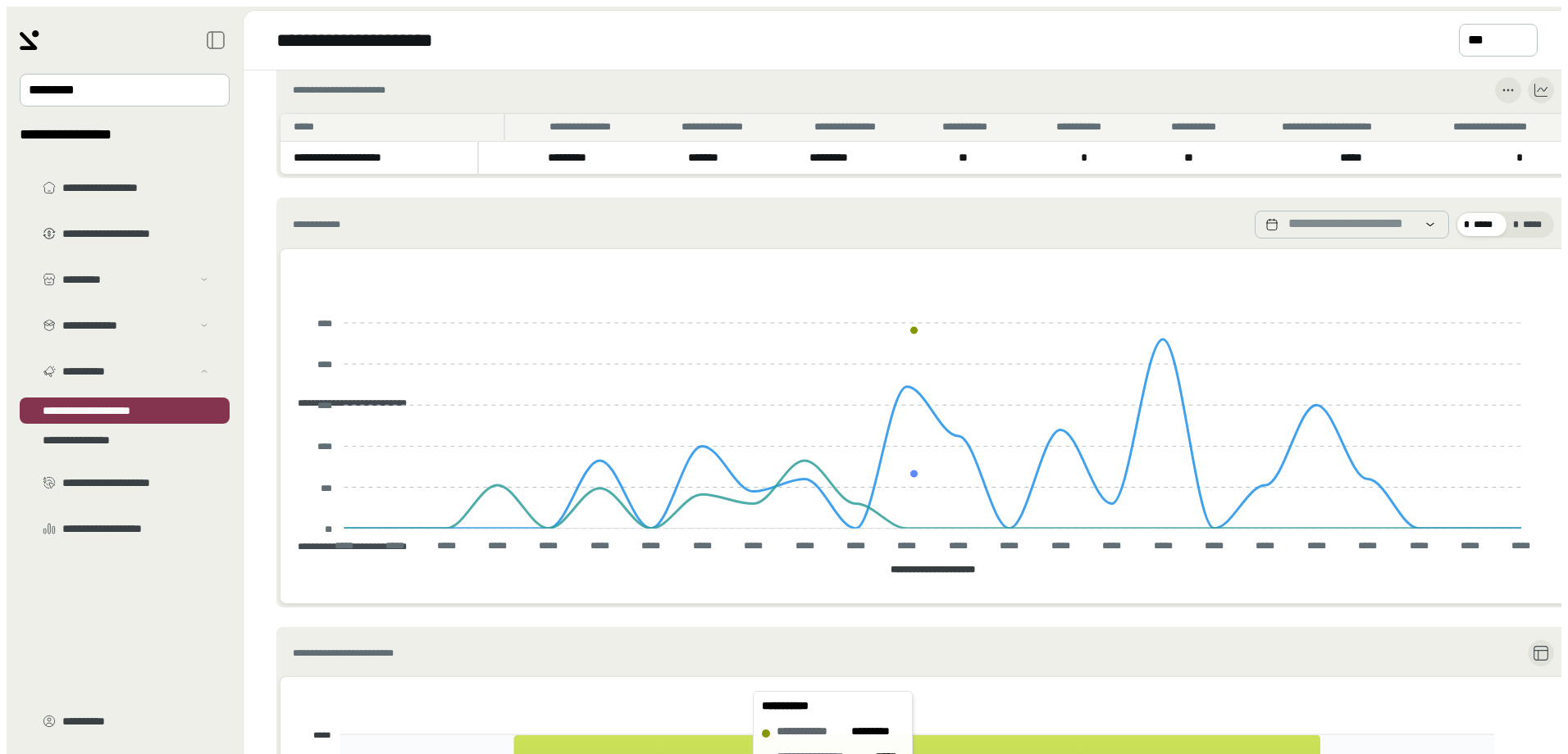 scroll, scrollTop: 0, scrollLeft: 0, axis: both 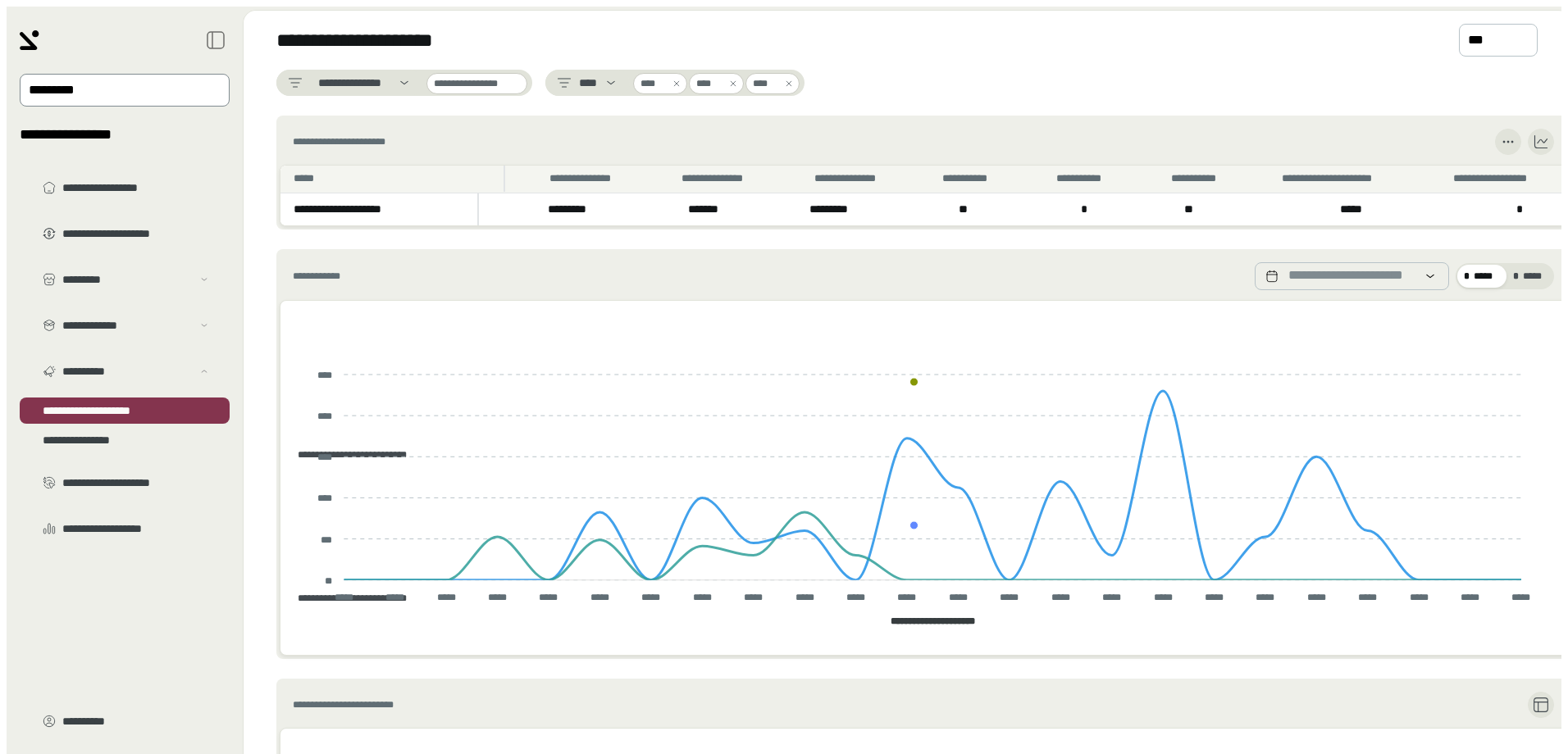 click at bounding box center [113, 90] 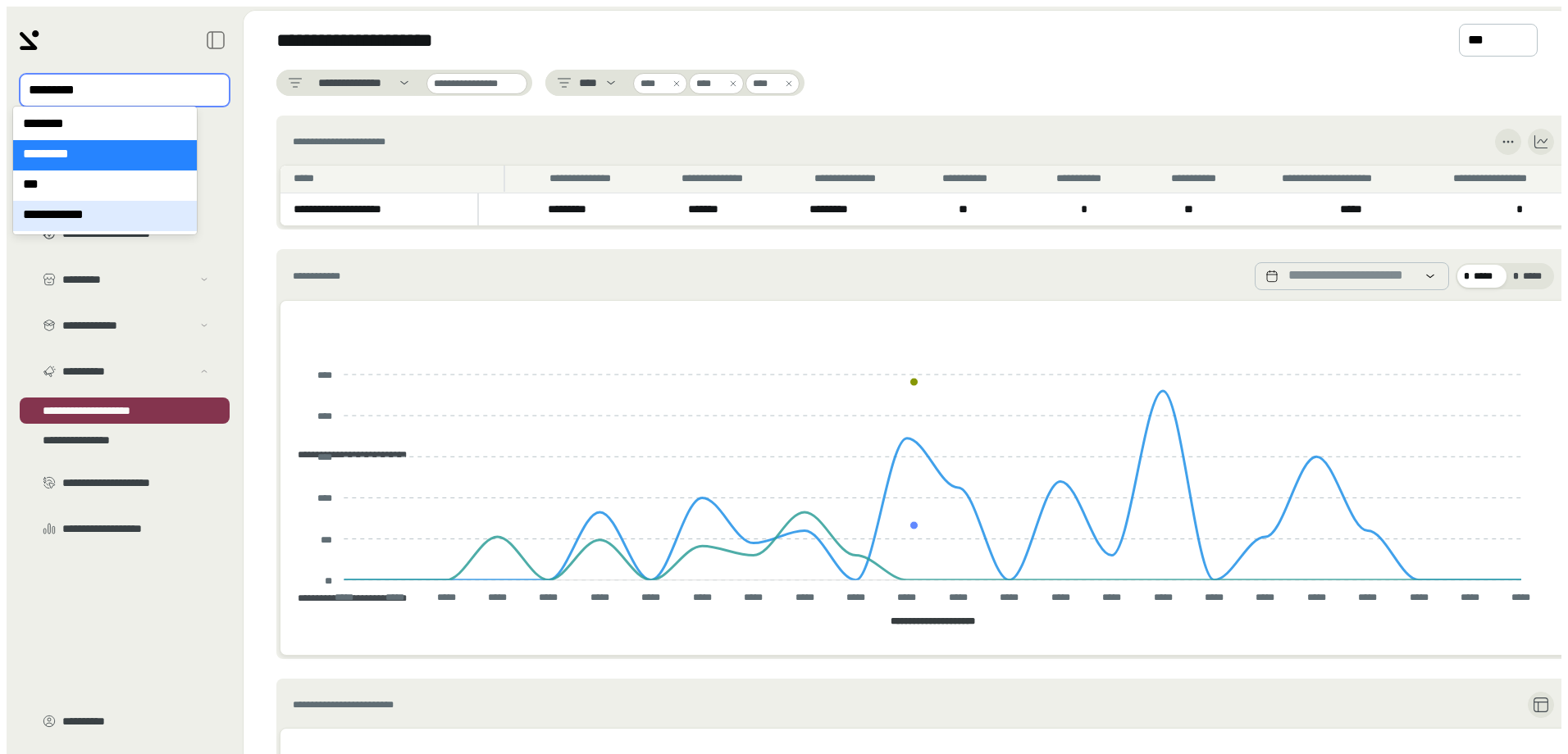 click on "**********" at bounding box center [105, 216] 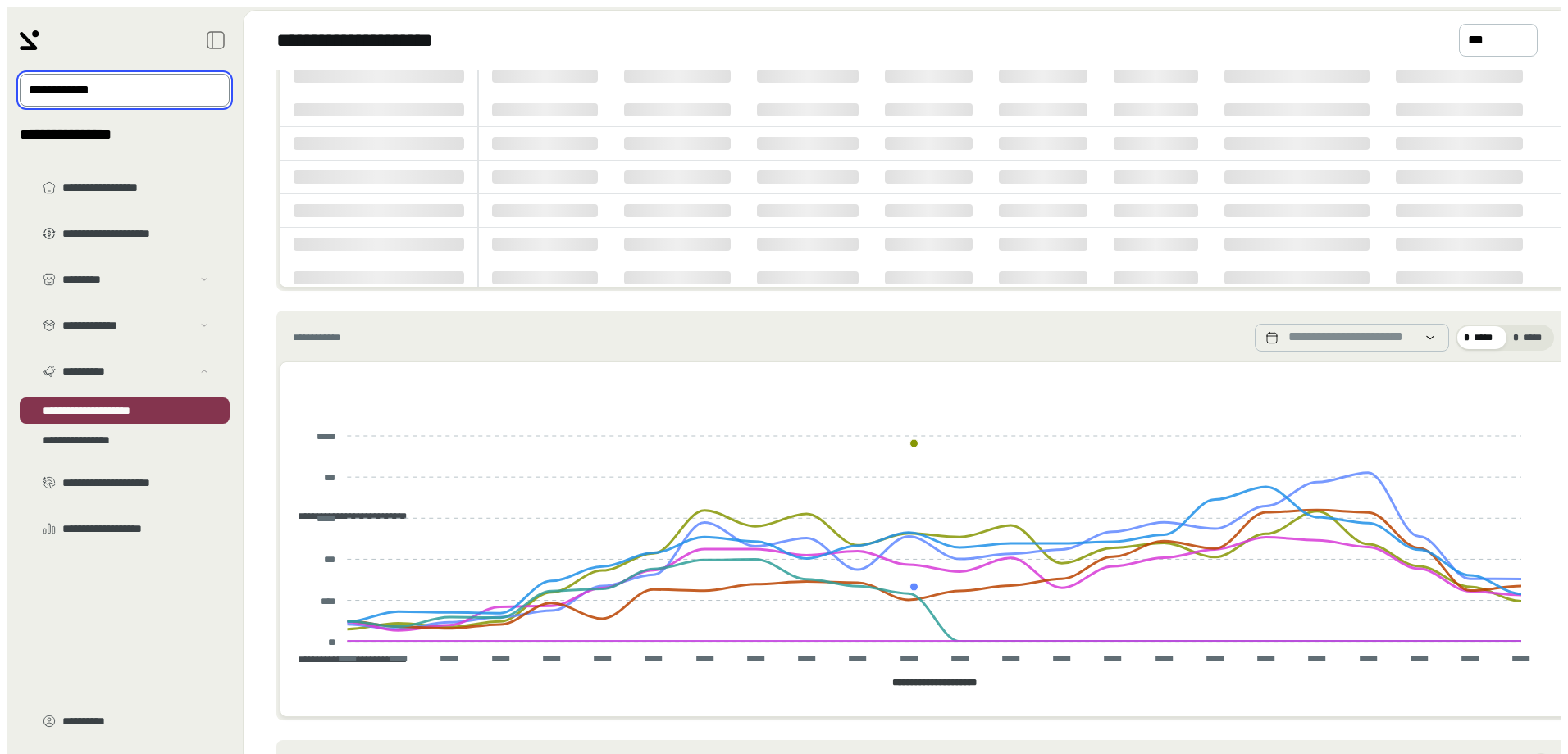 scroll, scrollTop: 246, scrollLeft: 0, axis: vertical 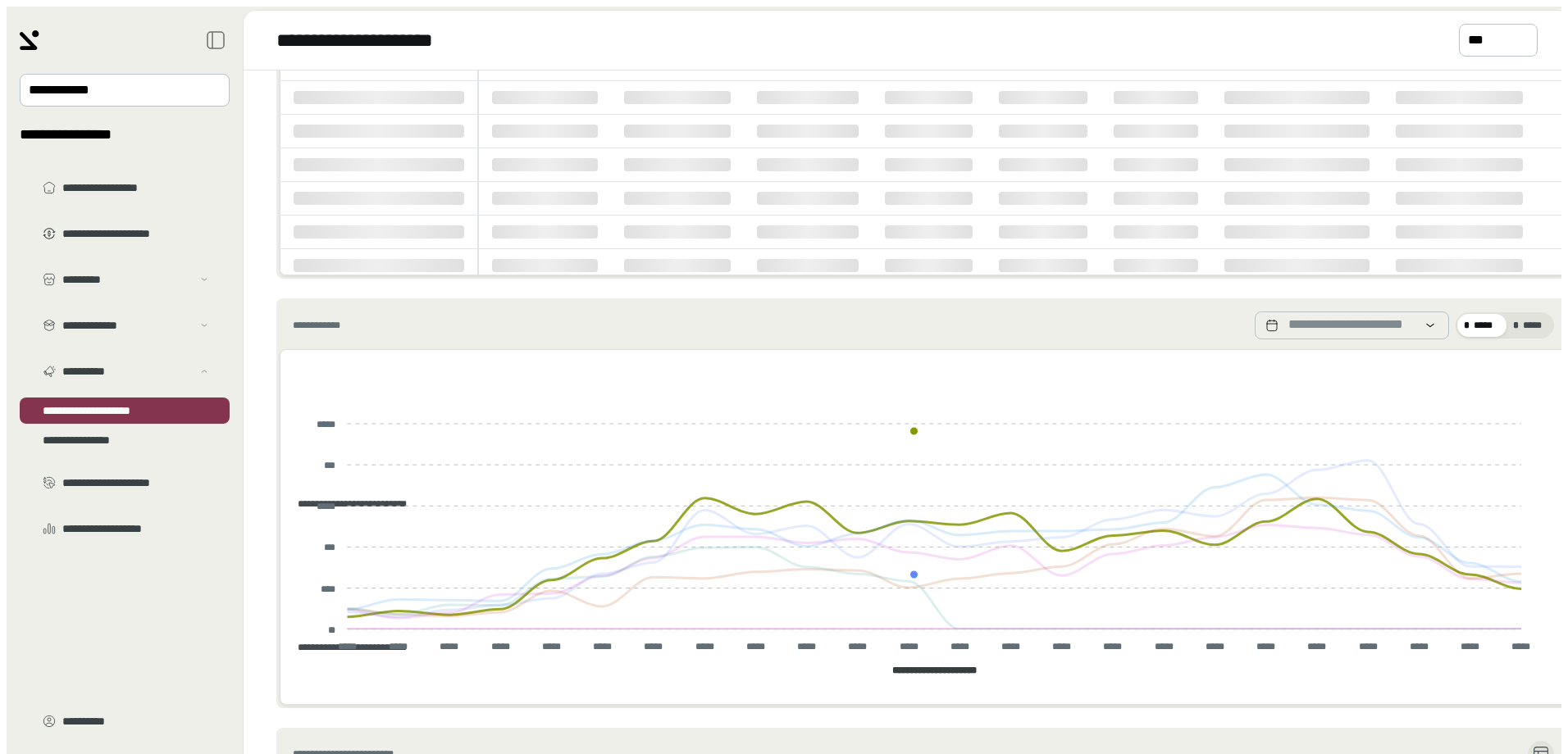 click on "**********" at bounding box center [346, 504] 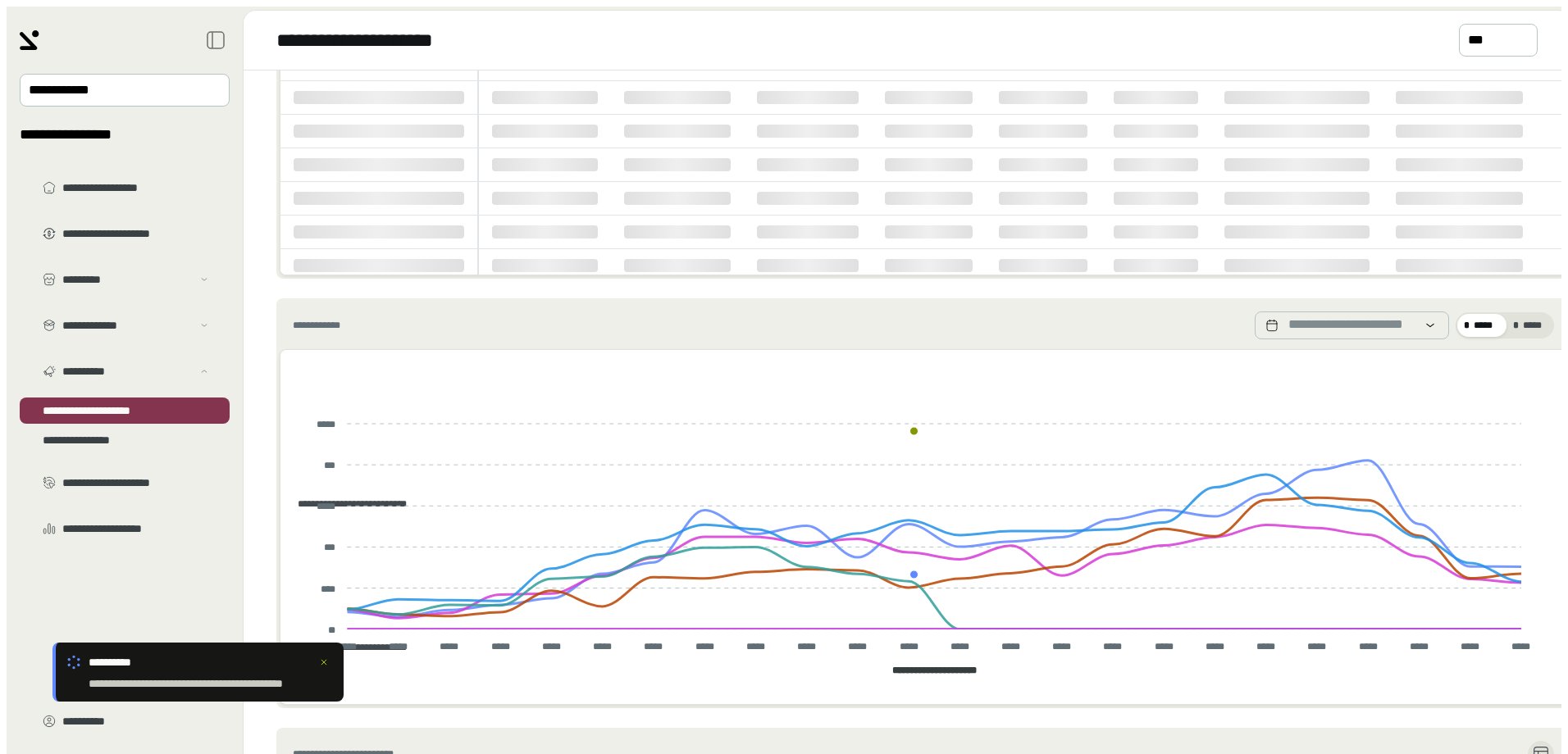click on "**********" at bounding box center [914, 445] 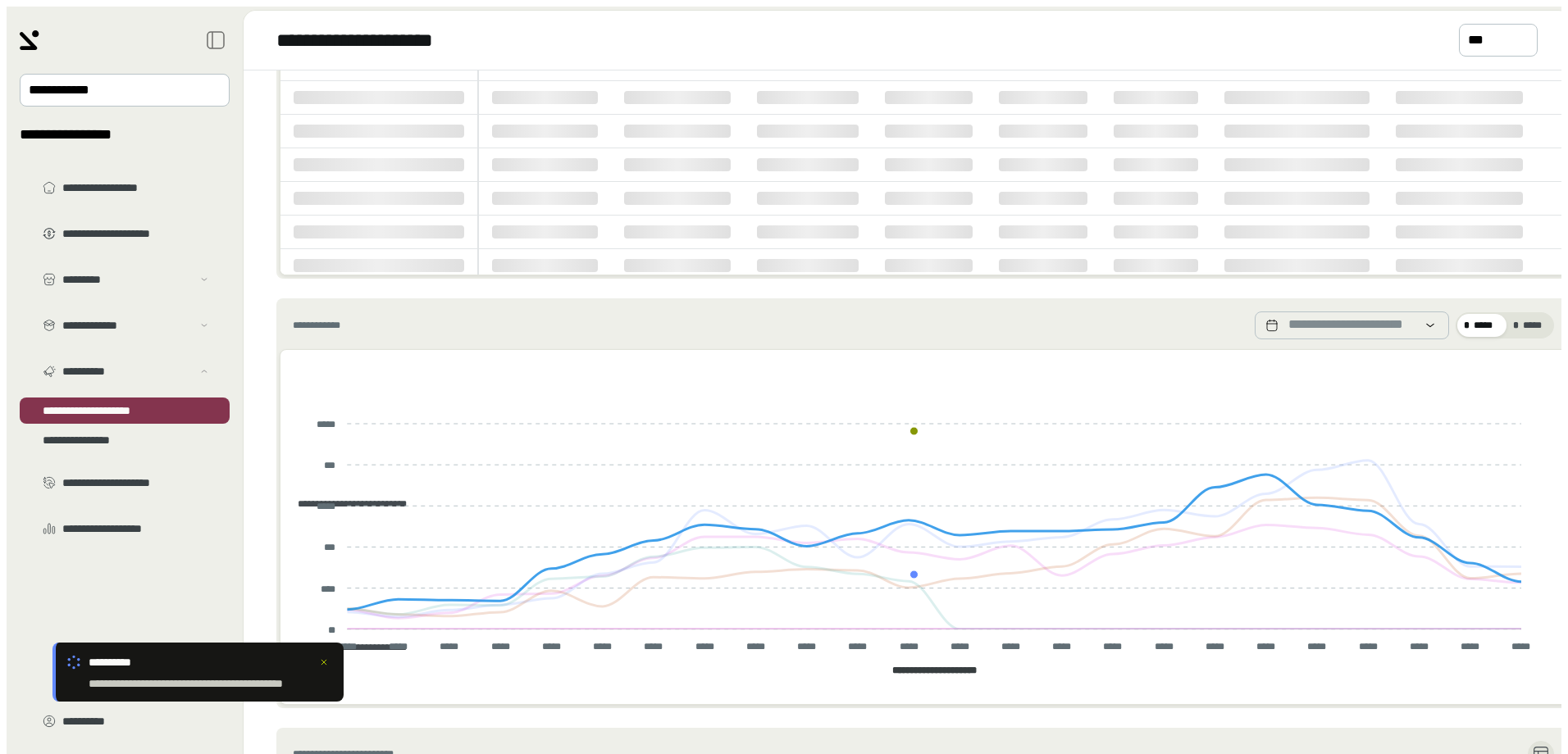 click on "**********" at bounding box center [346, 504] 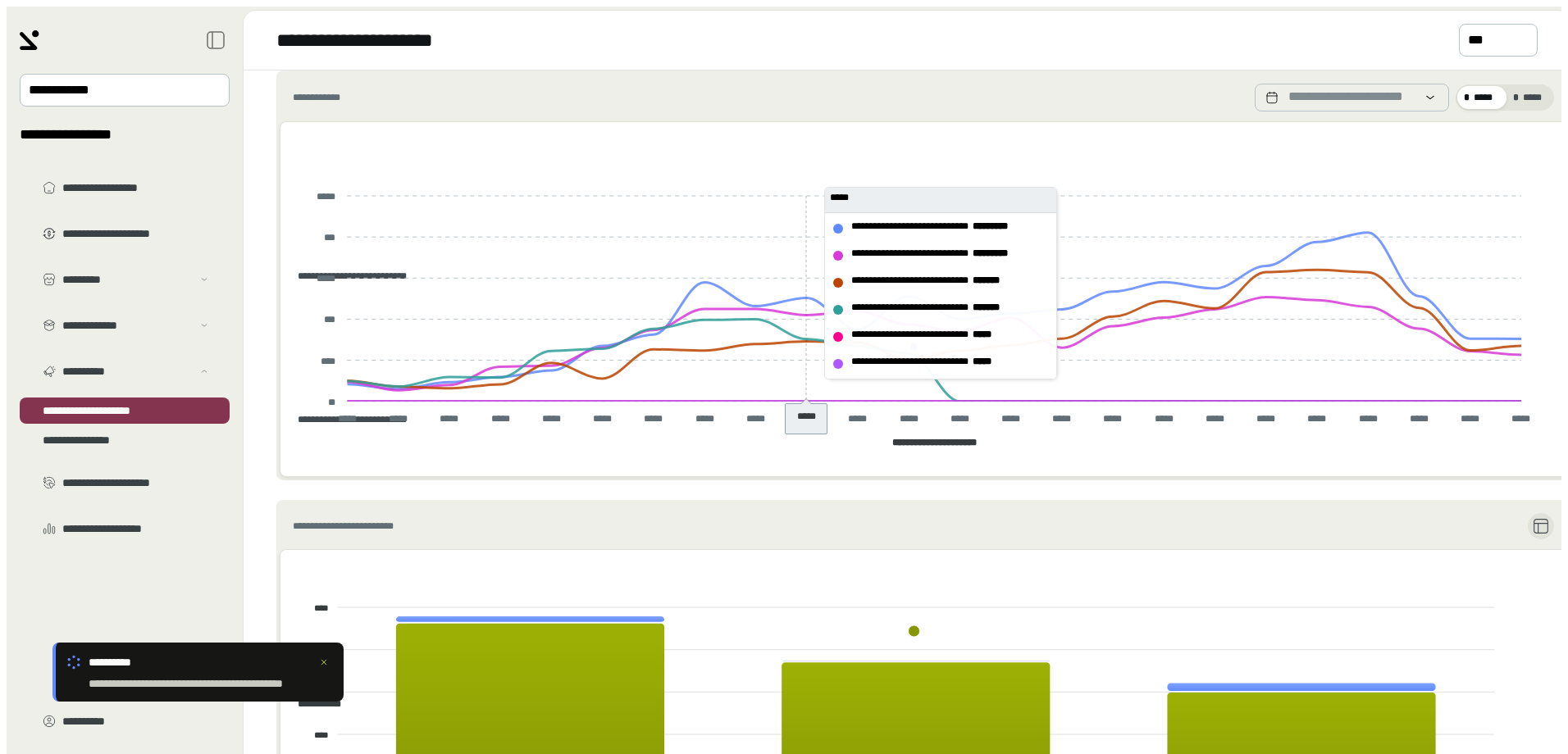 click on "**********" at bounding box center (914, 293) 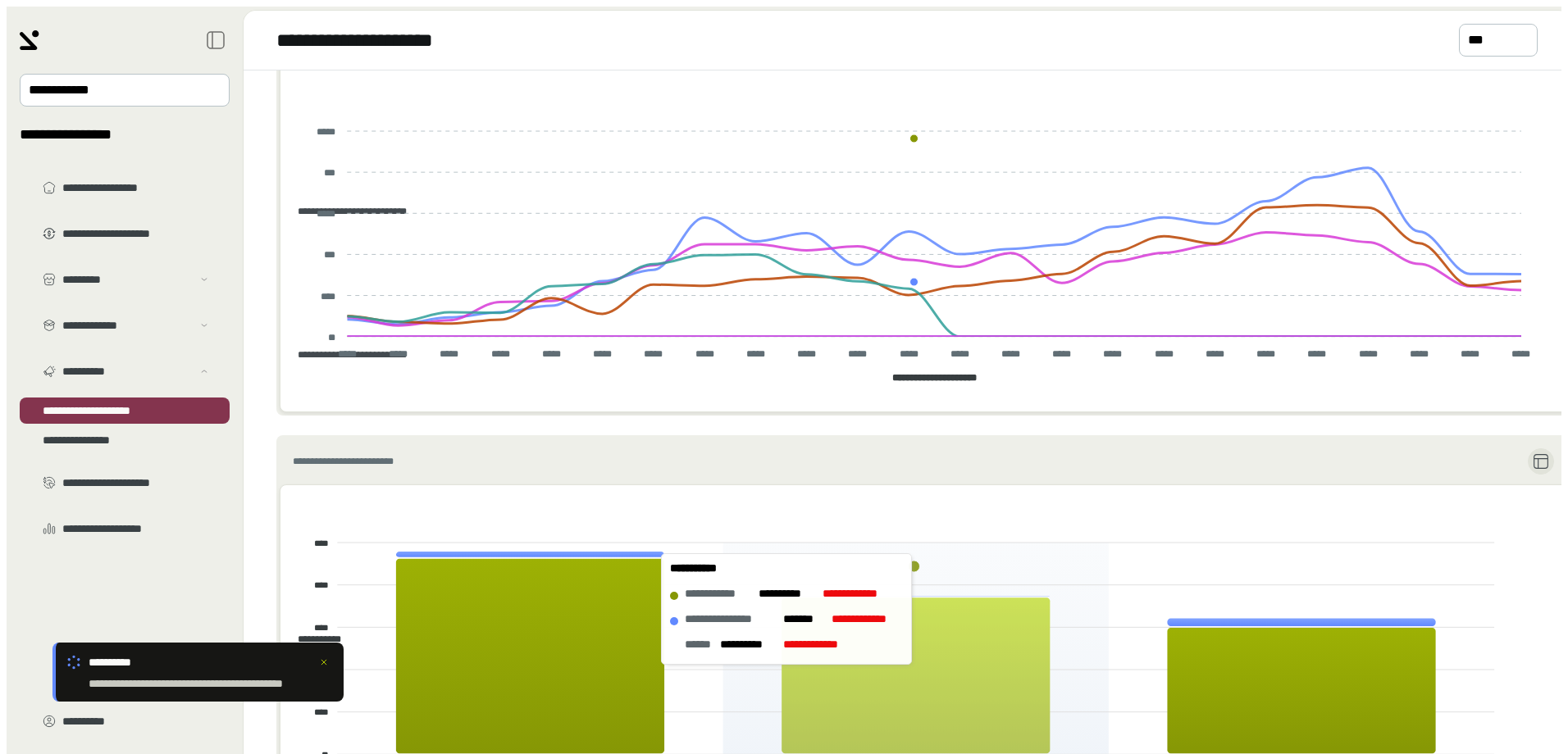 scroll, scrollTop: 164, scrollLeft: 0, axis: vertical 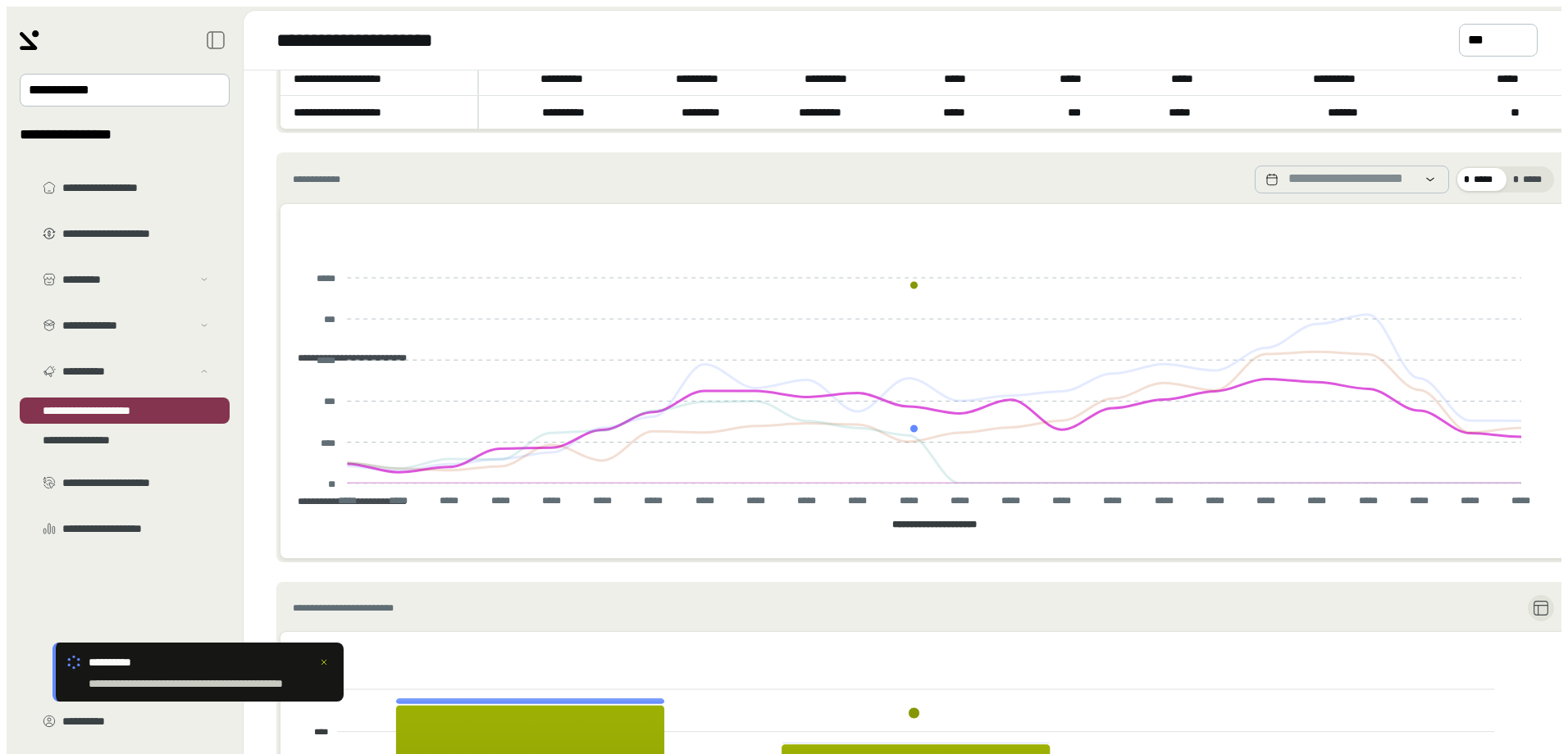 click on "**********" at bounding box center [346, 358] 